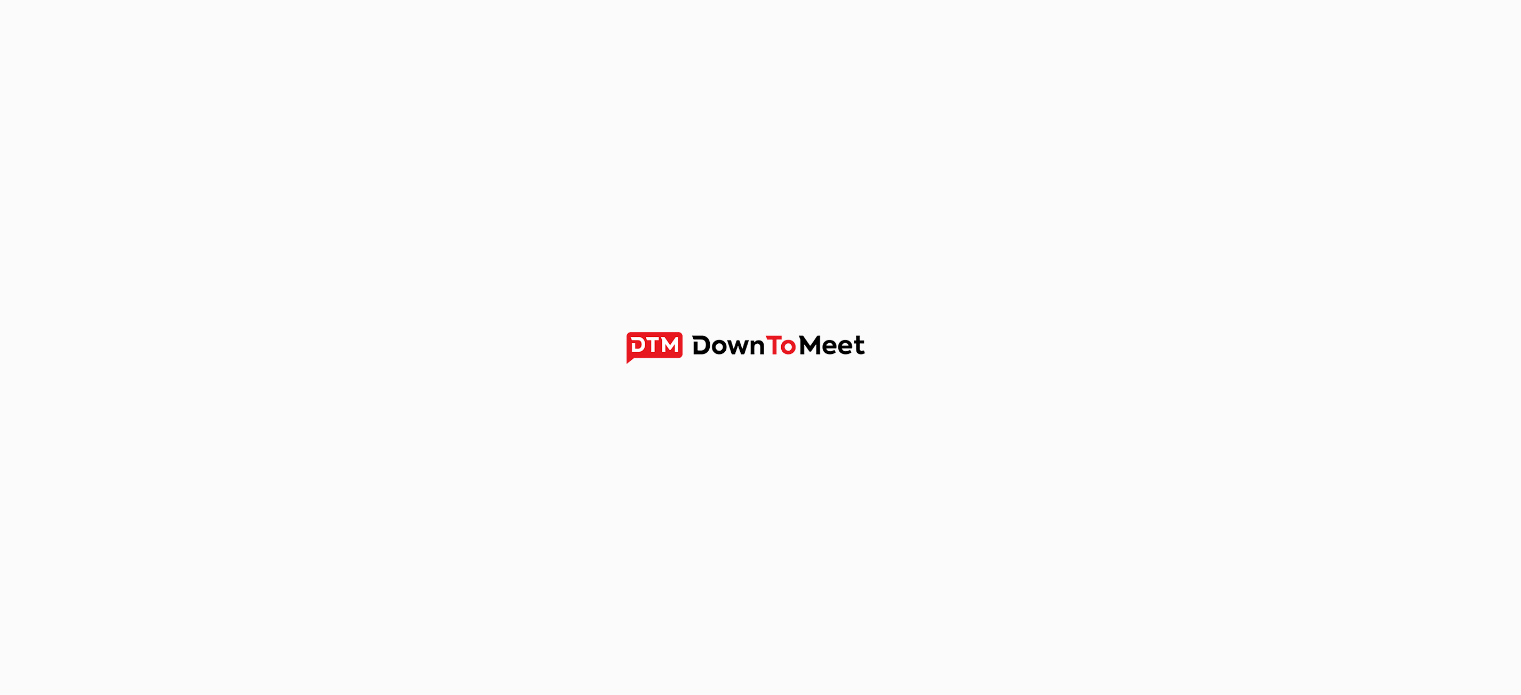 scroll, scrollTop: 0, scrollLeft: 0, axis: both 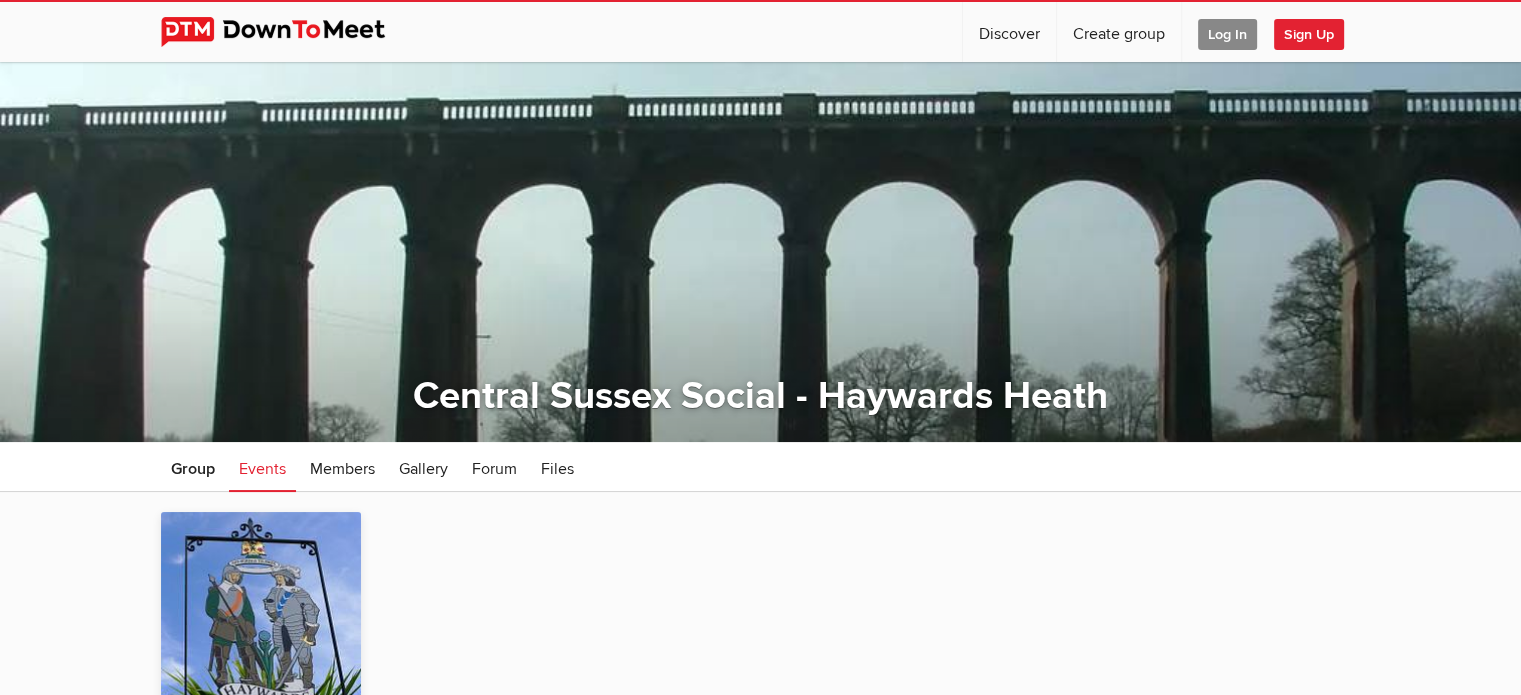 click on "Log In" 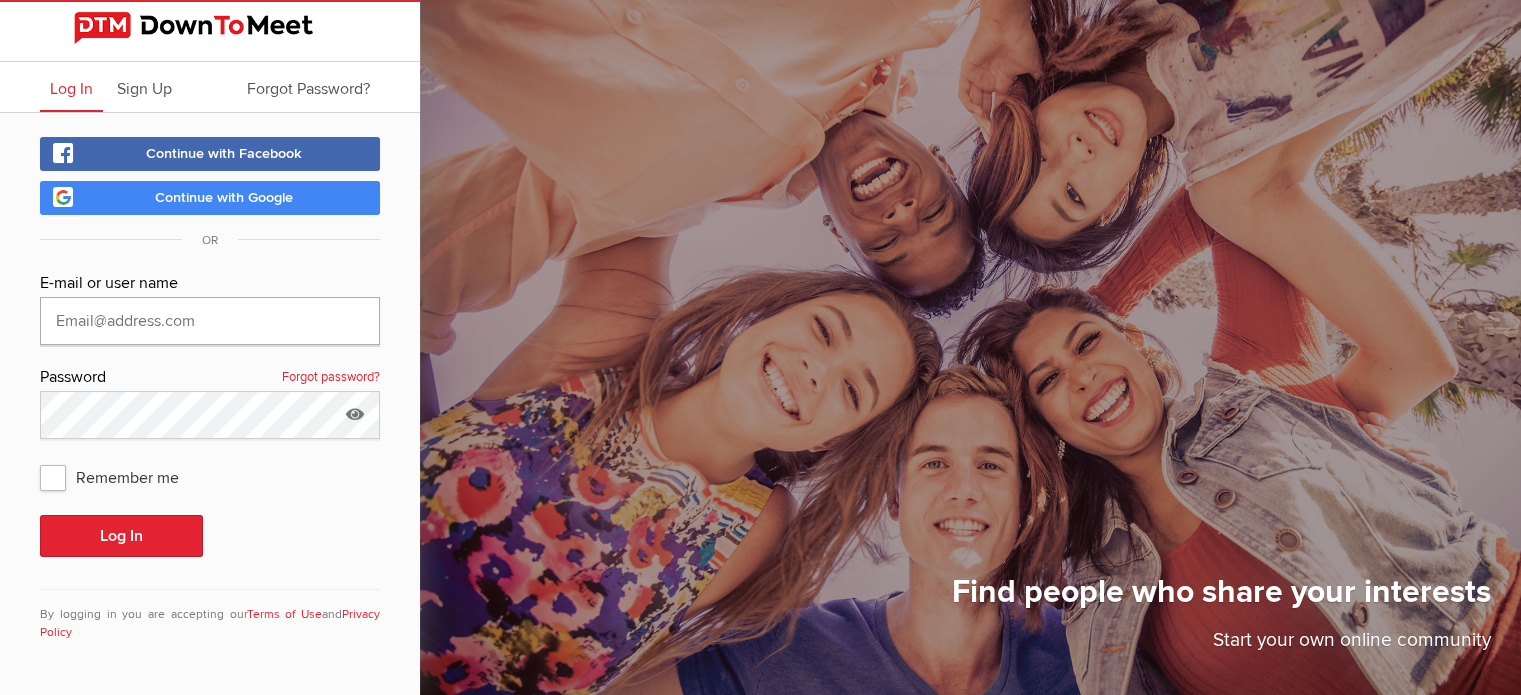 type on "[EMAIL]" 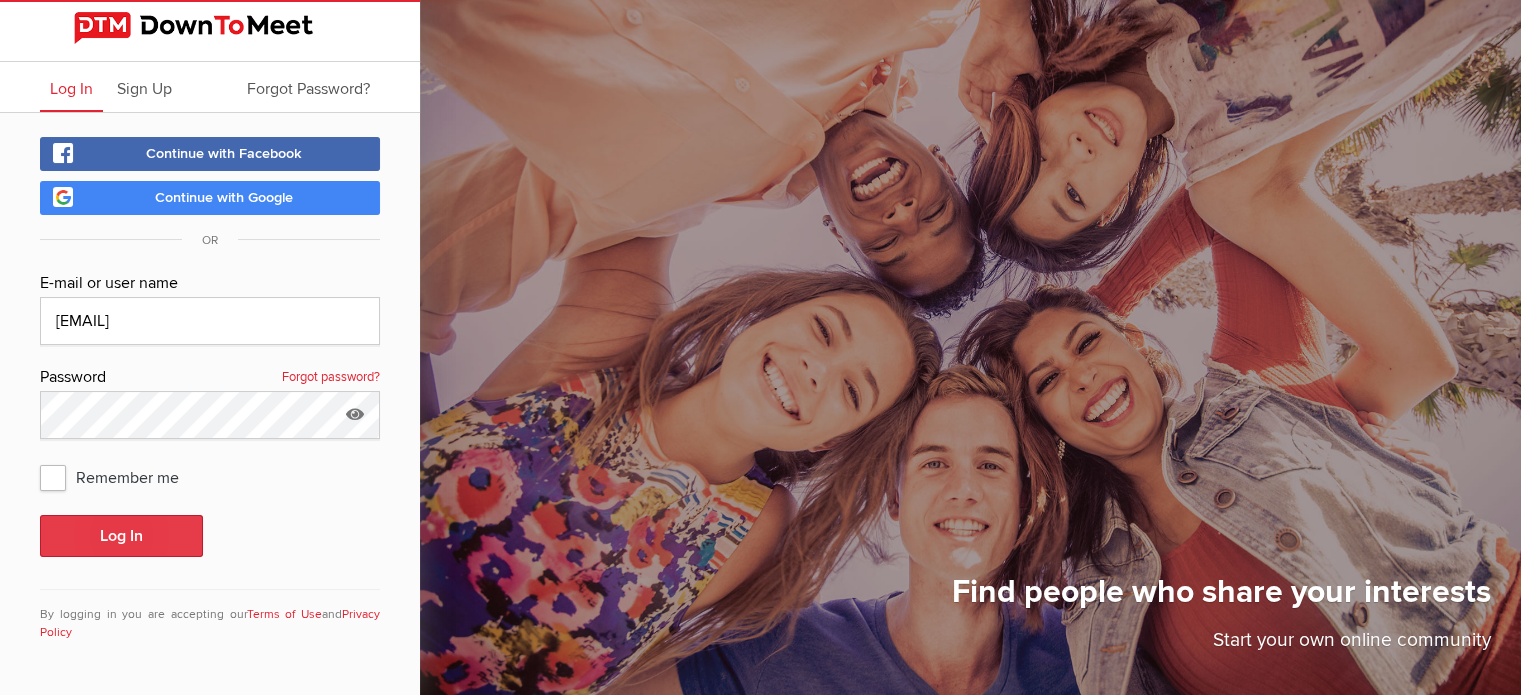 click on "Log In" 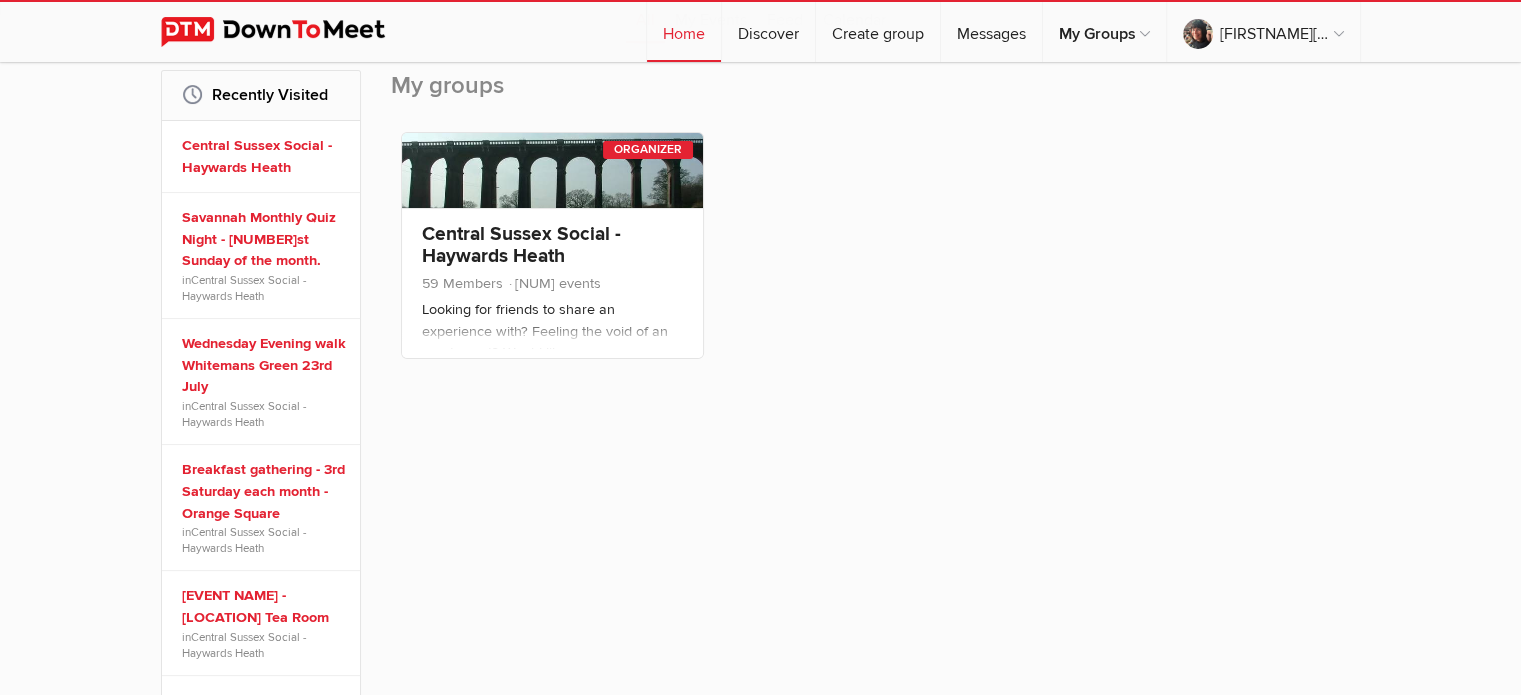 scroll, scrollTop: 312, scrollLeft: 0, axis: vertical 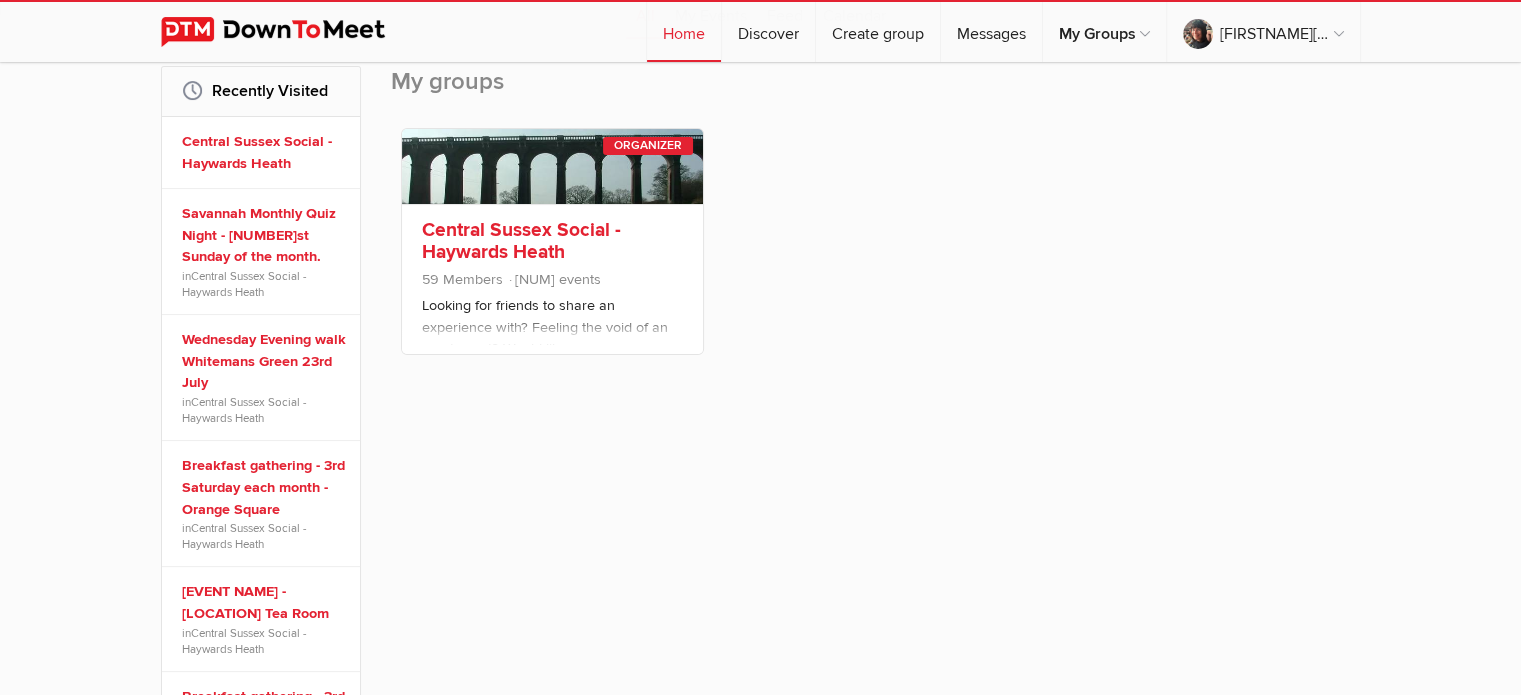 click on "[LOCATION] - [LOCATION]" 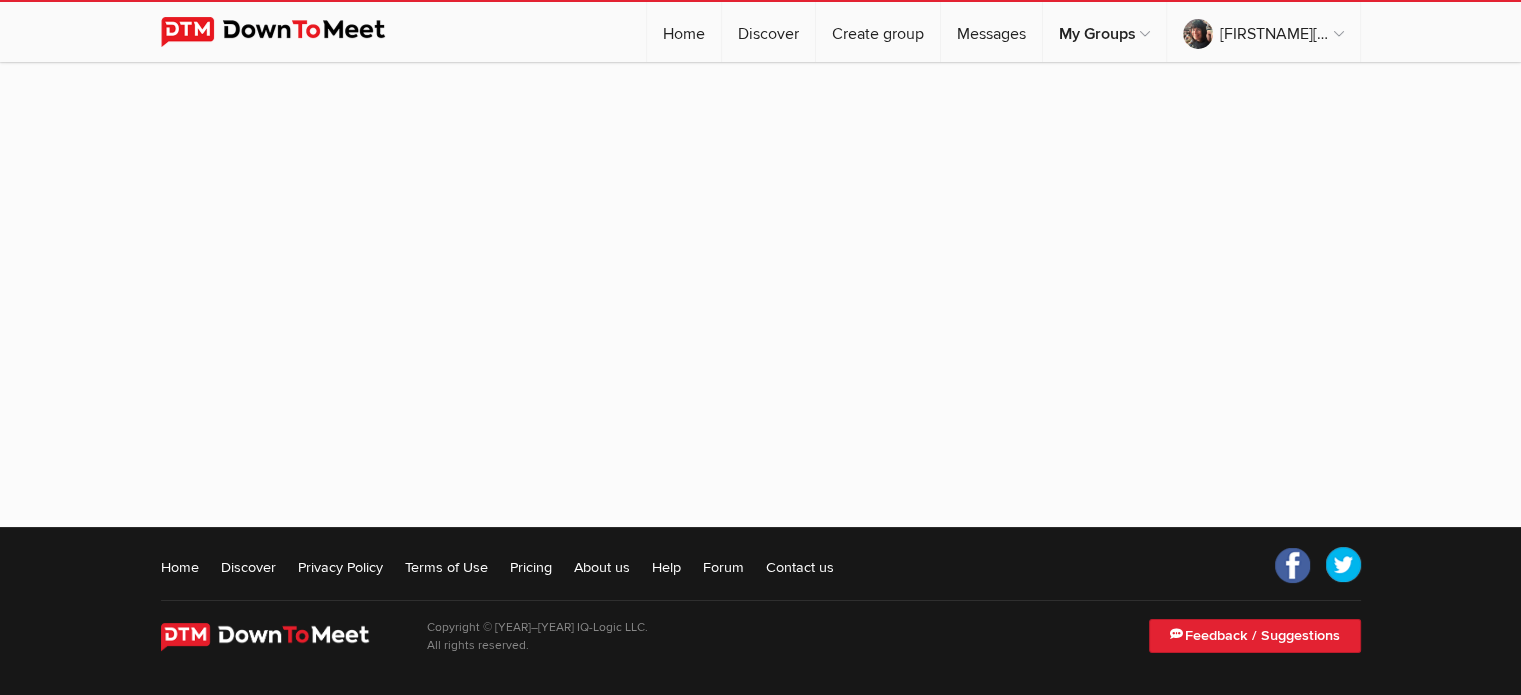 scroll, scrollTop: 0, scrollLeft: 0, axis: both 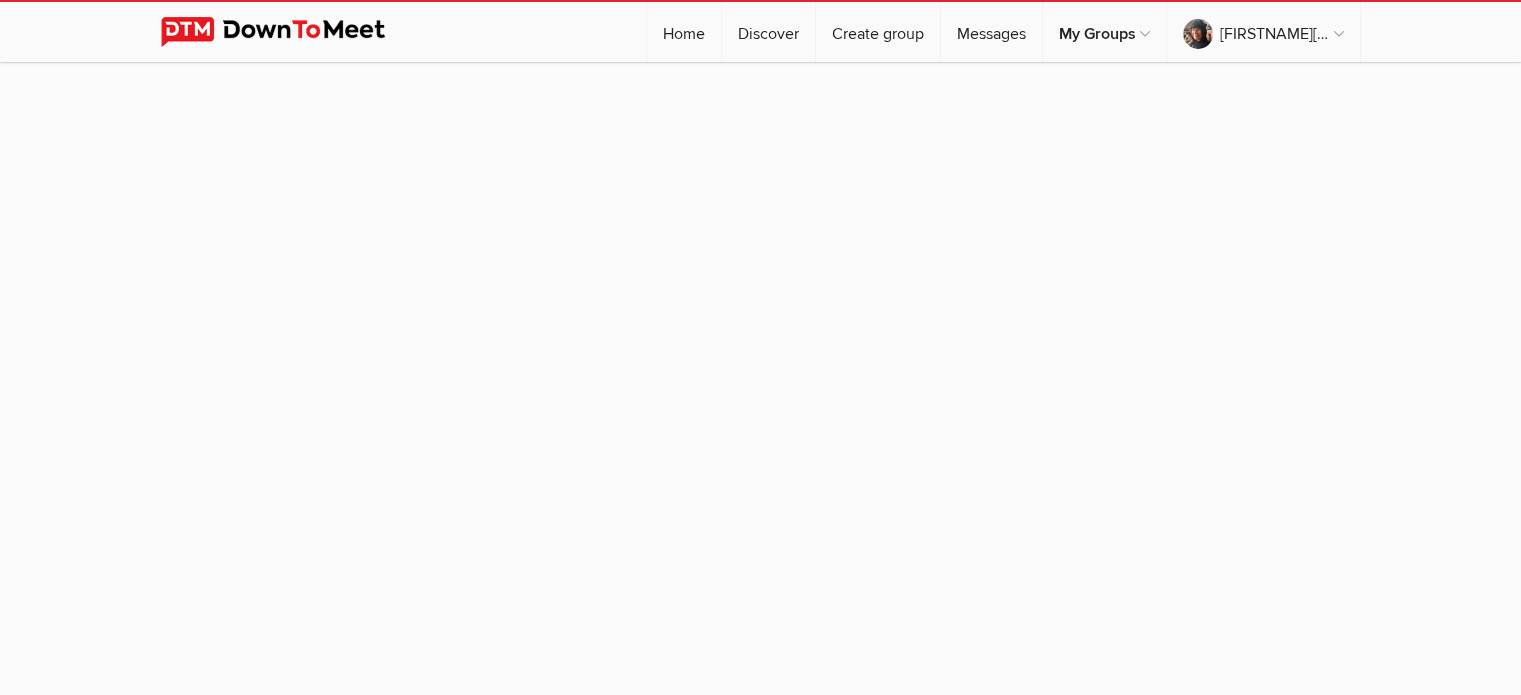 click 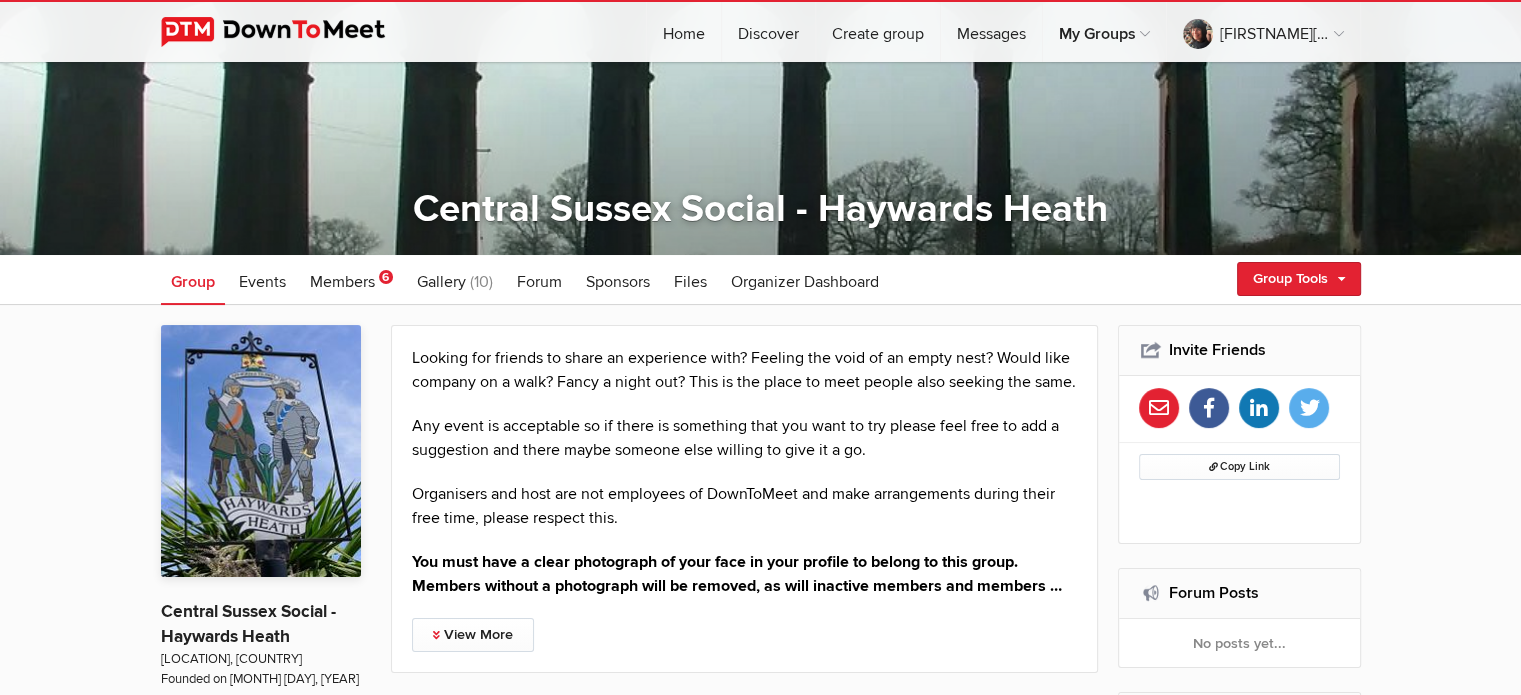 scroll, scrollTop: 192, scrollLeft: 0, axis: vertical 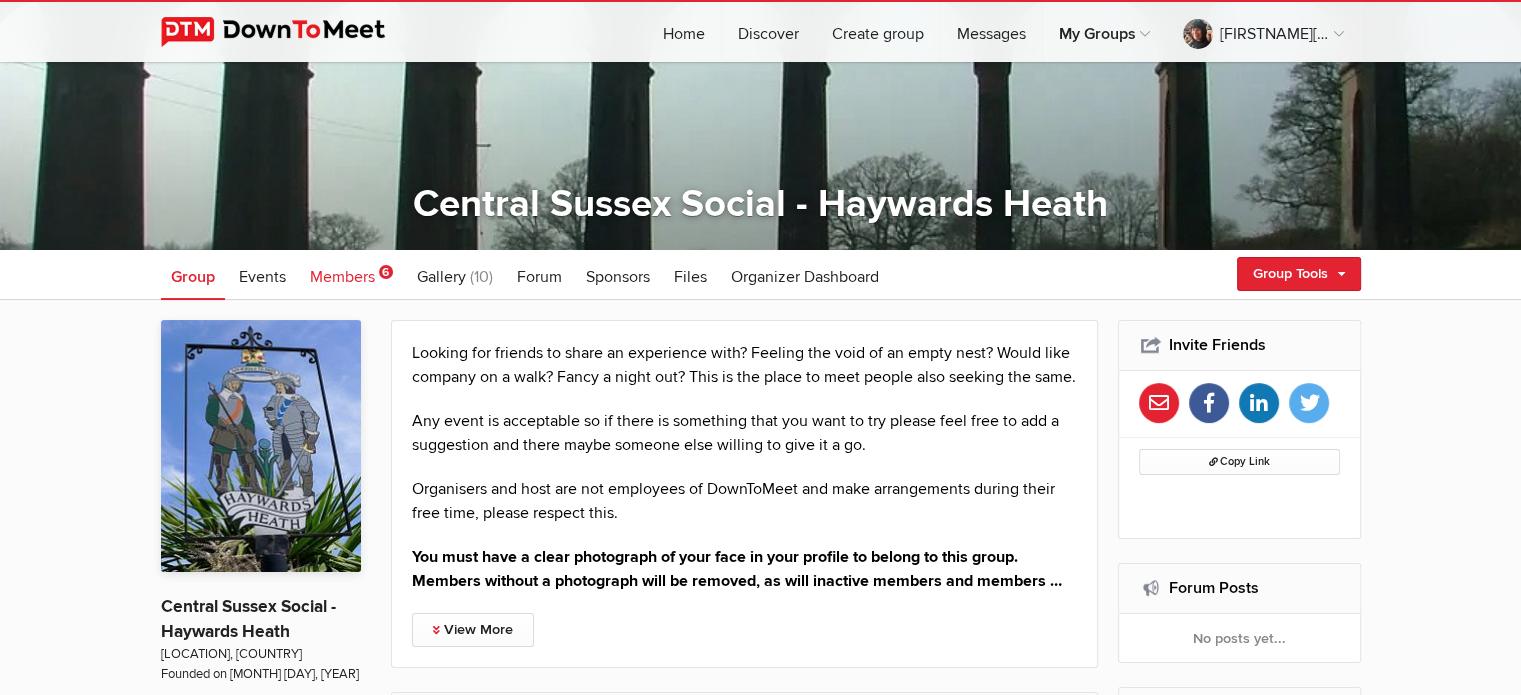 click on "Members" 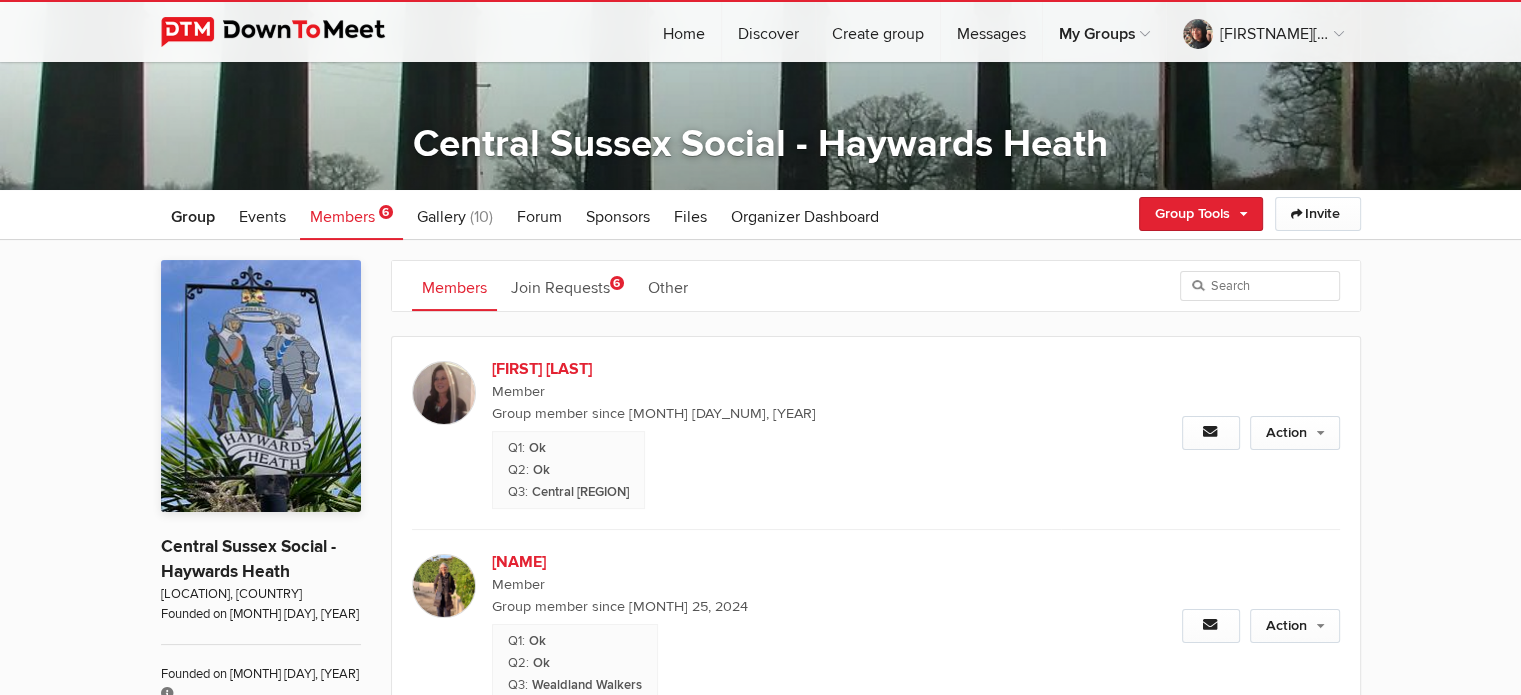 scroll, scrollTop: 260, scrollLeft: 0, axis: vertical 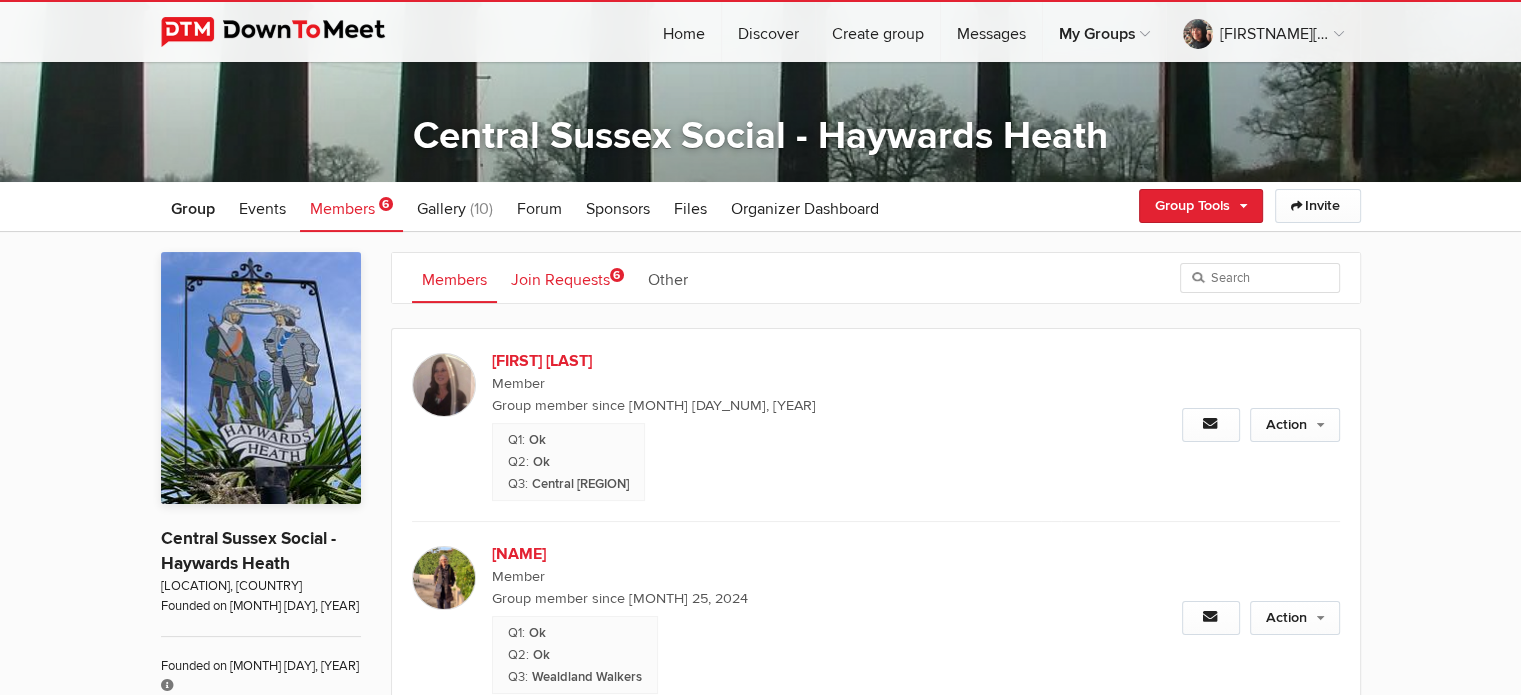 click on "Join Requests
6" 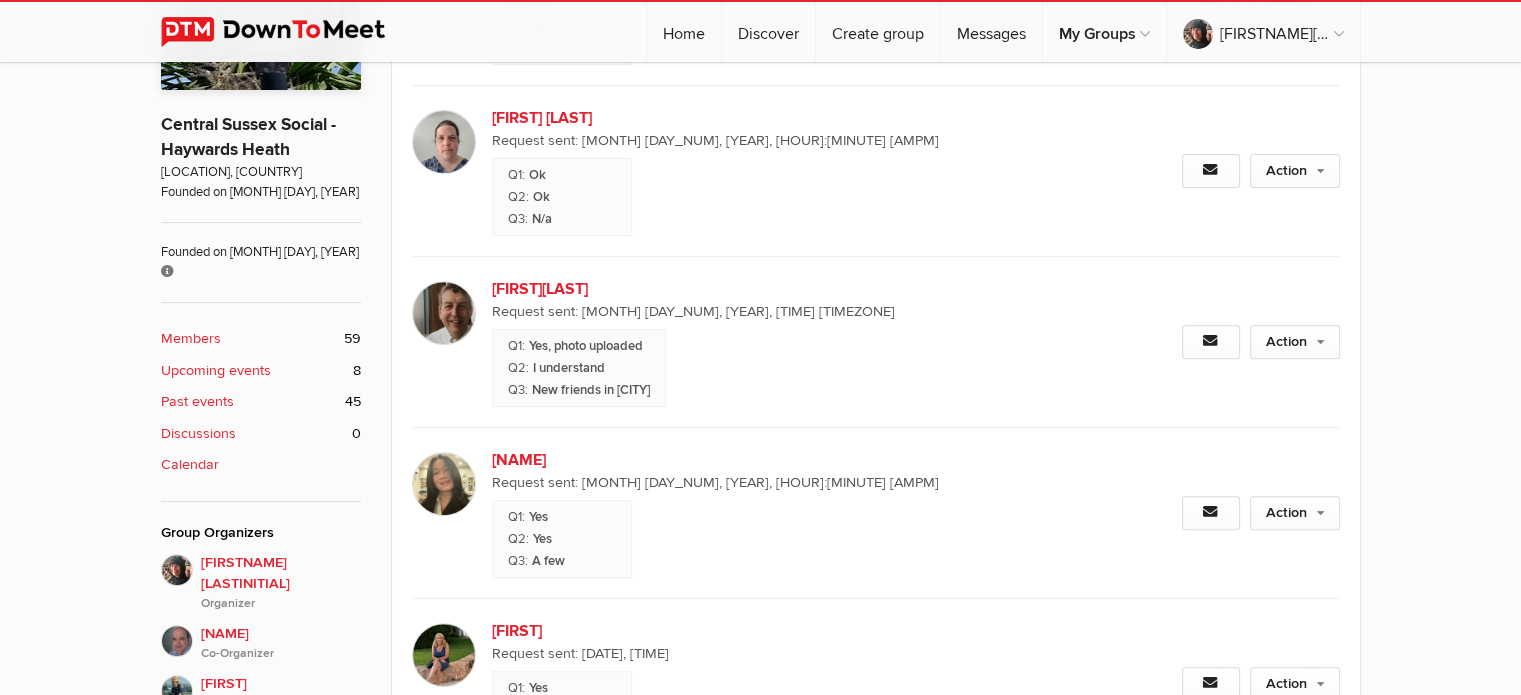 scroll, scrollTop: 710, scrollLeft: 0, axis: vertical 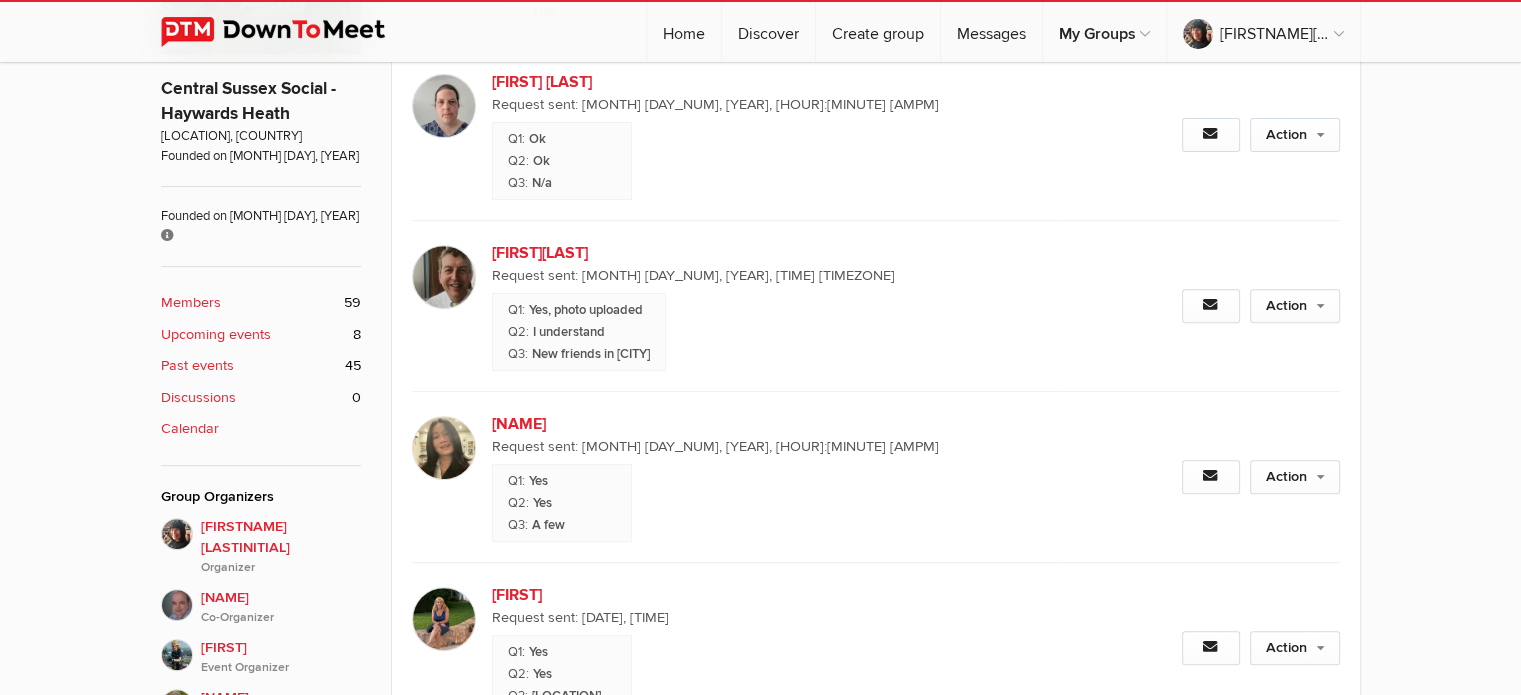 click on "Upcoming events" 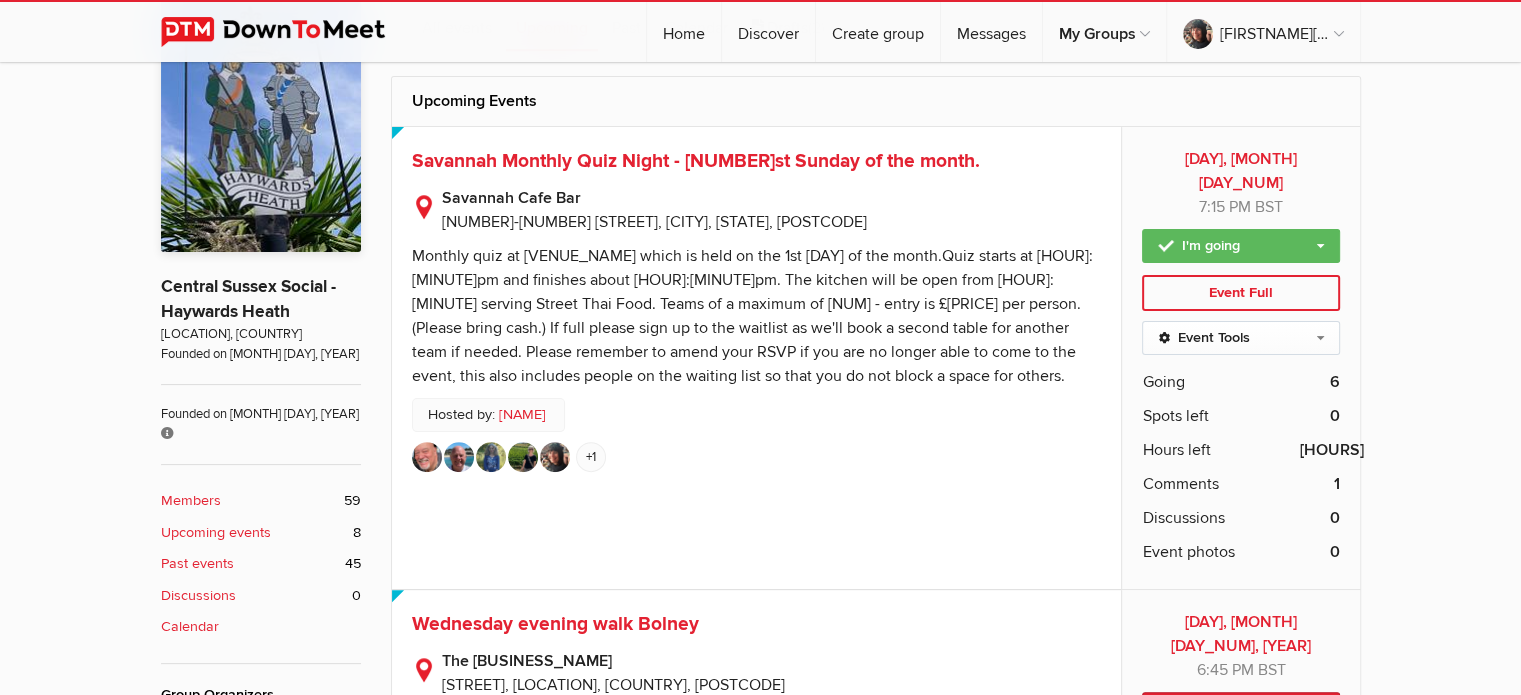 scroll, scrollTop: 516, scrollLeft: 0, axis: vertical 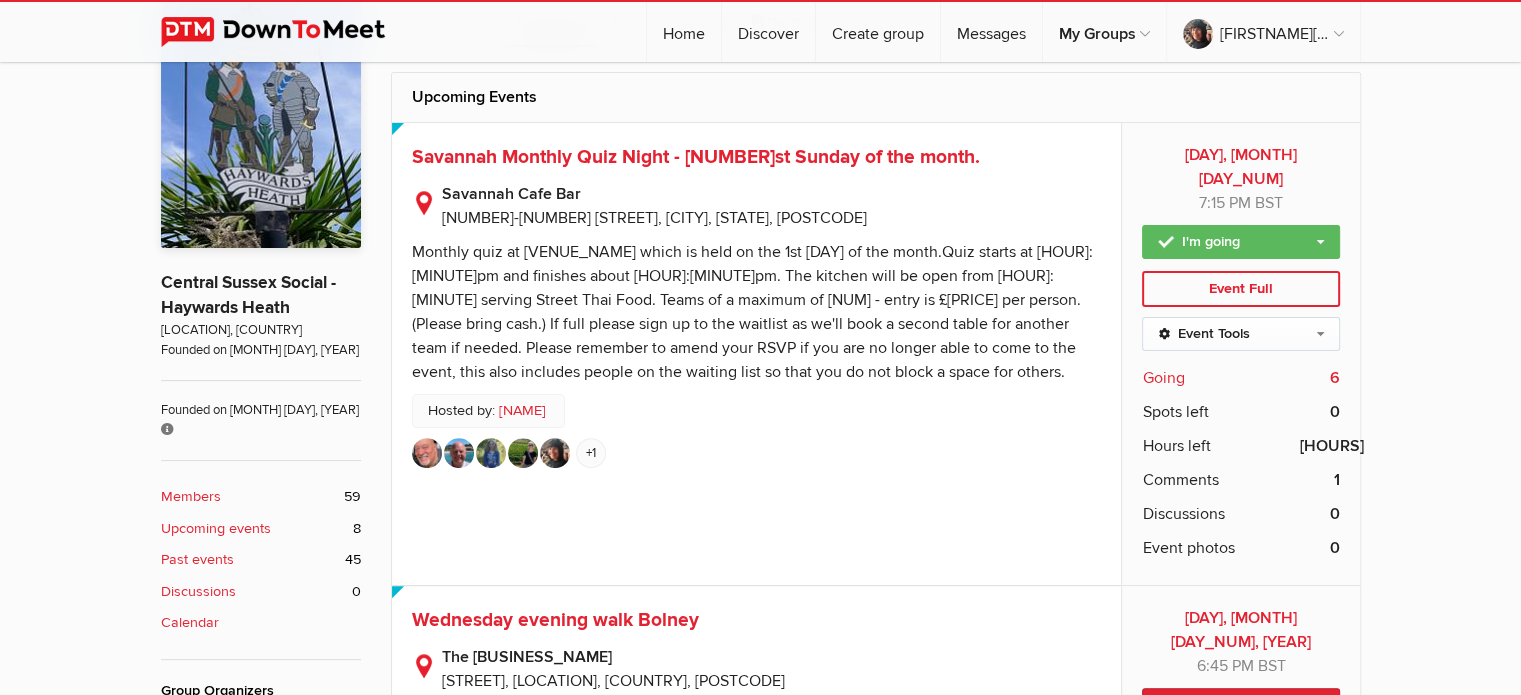 click on "Going" 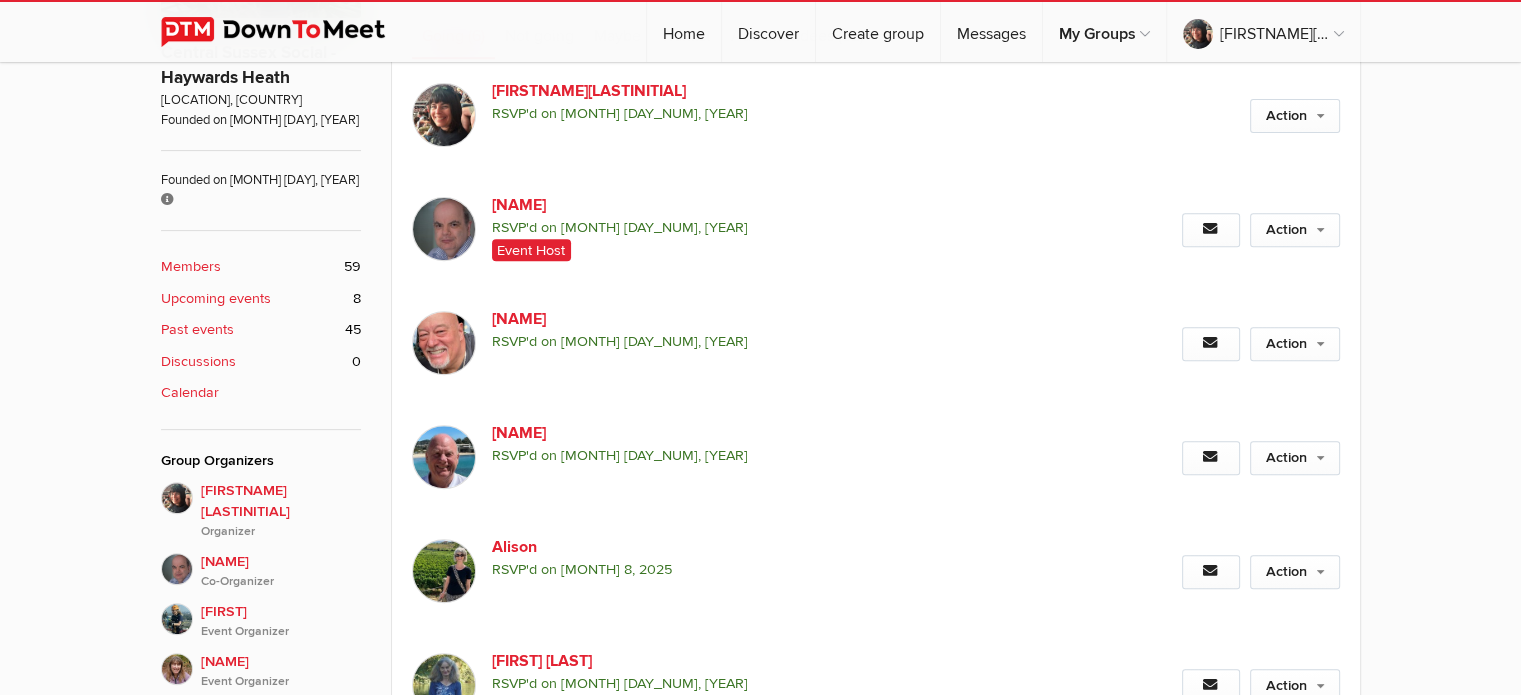 scroll, scrollTop: 740, scrollLeft: 0, axis: vertical 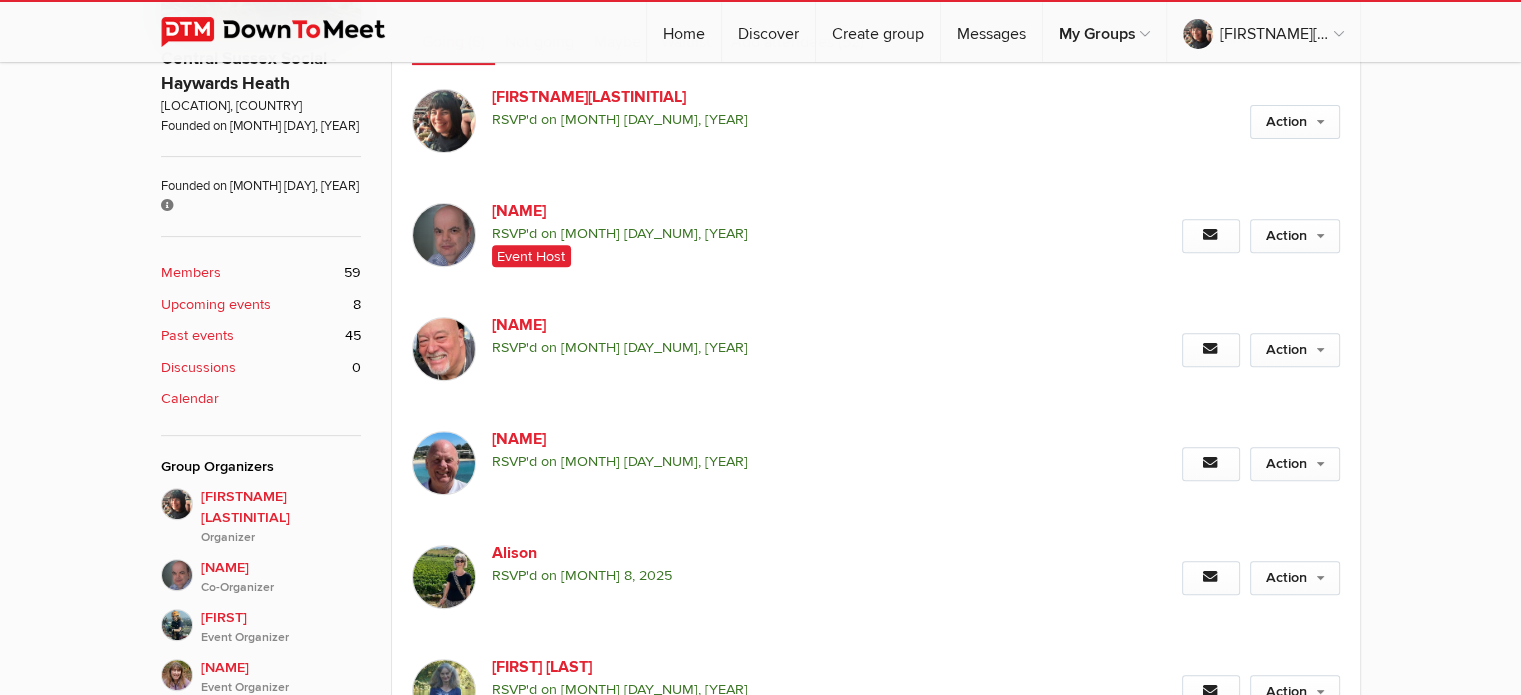 click on "Upcoming events" 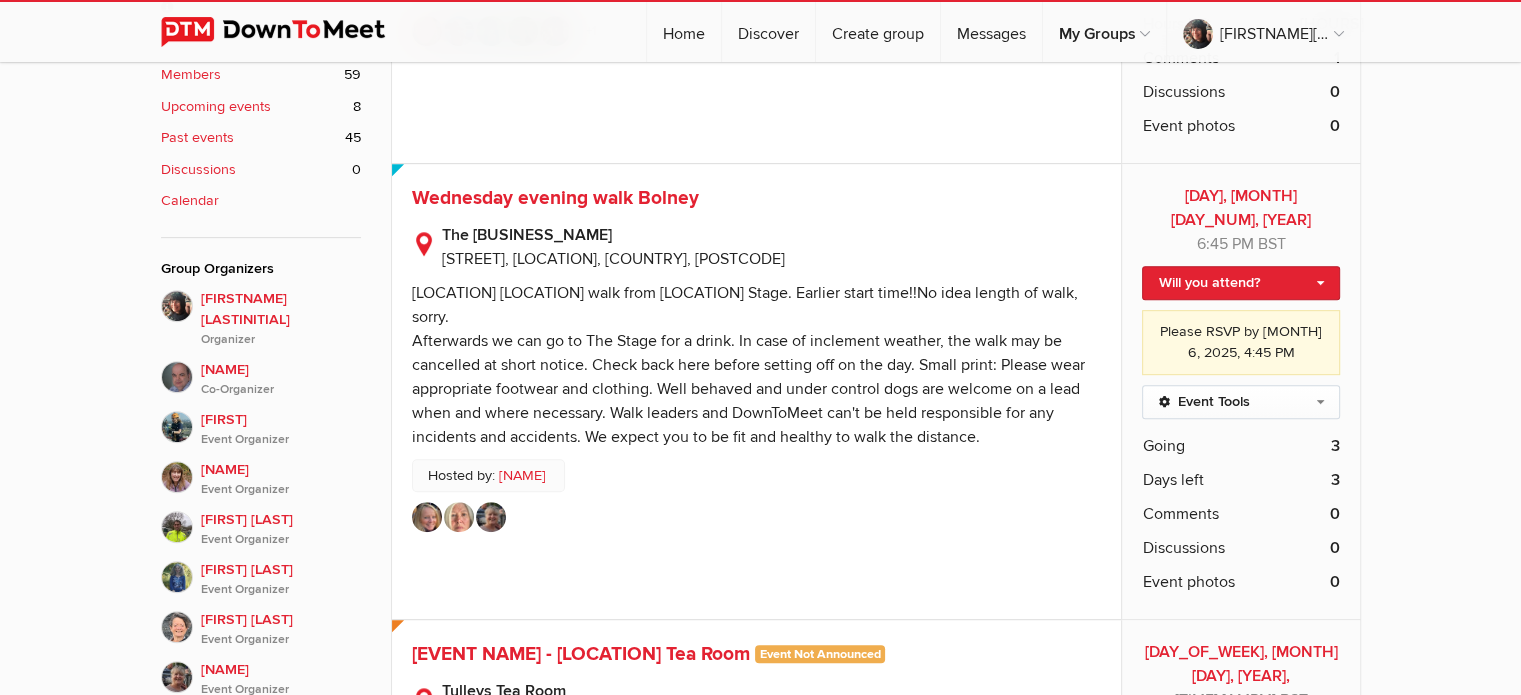 scroll, scrollTop: 940, scrollLeft: 0, axis: vertical 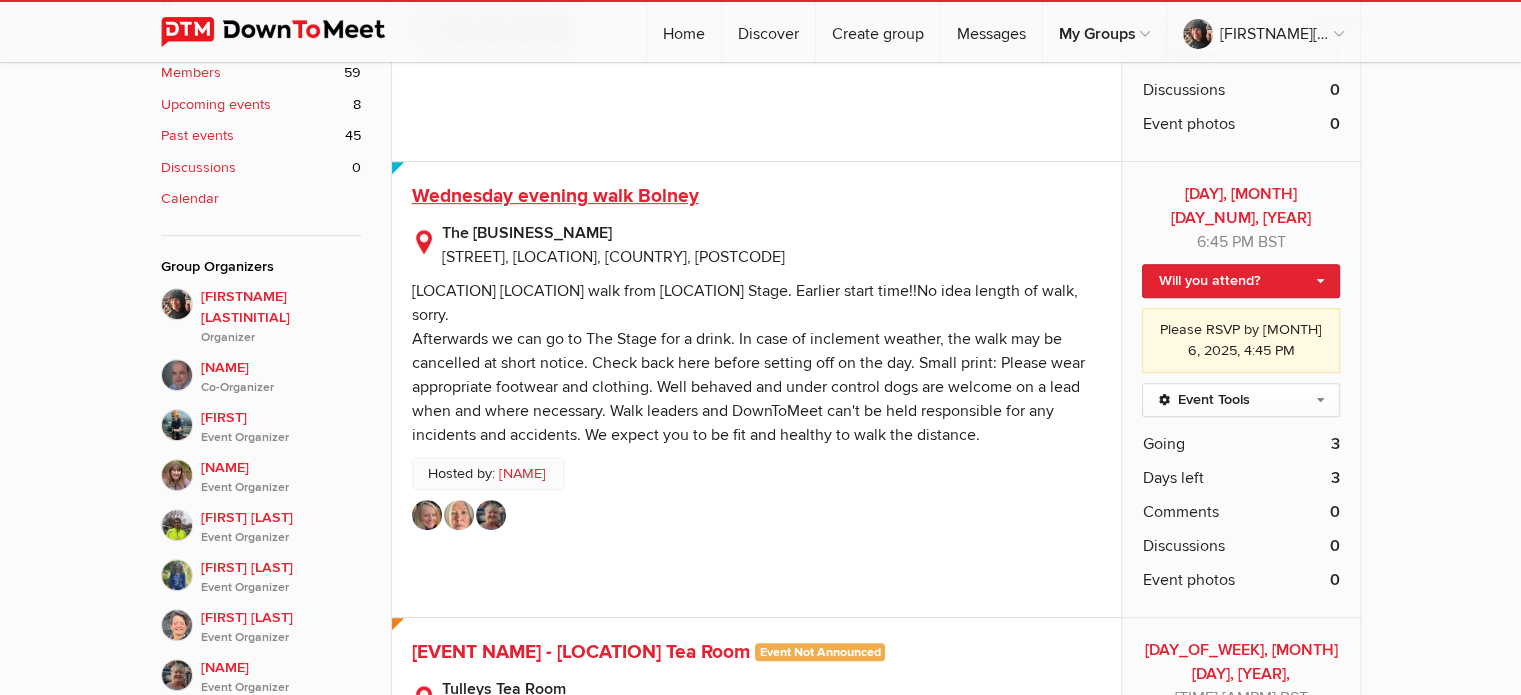 click on "[DAY_OF_WEEK] evening walk [LOCATION]" 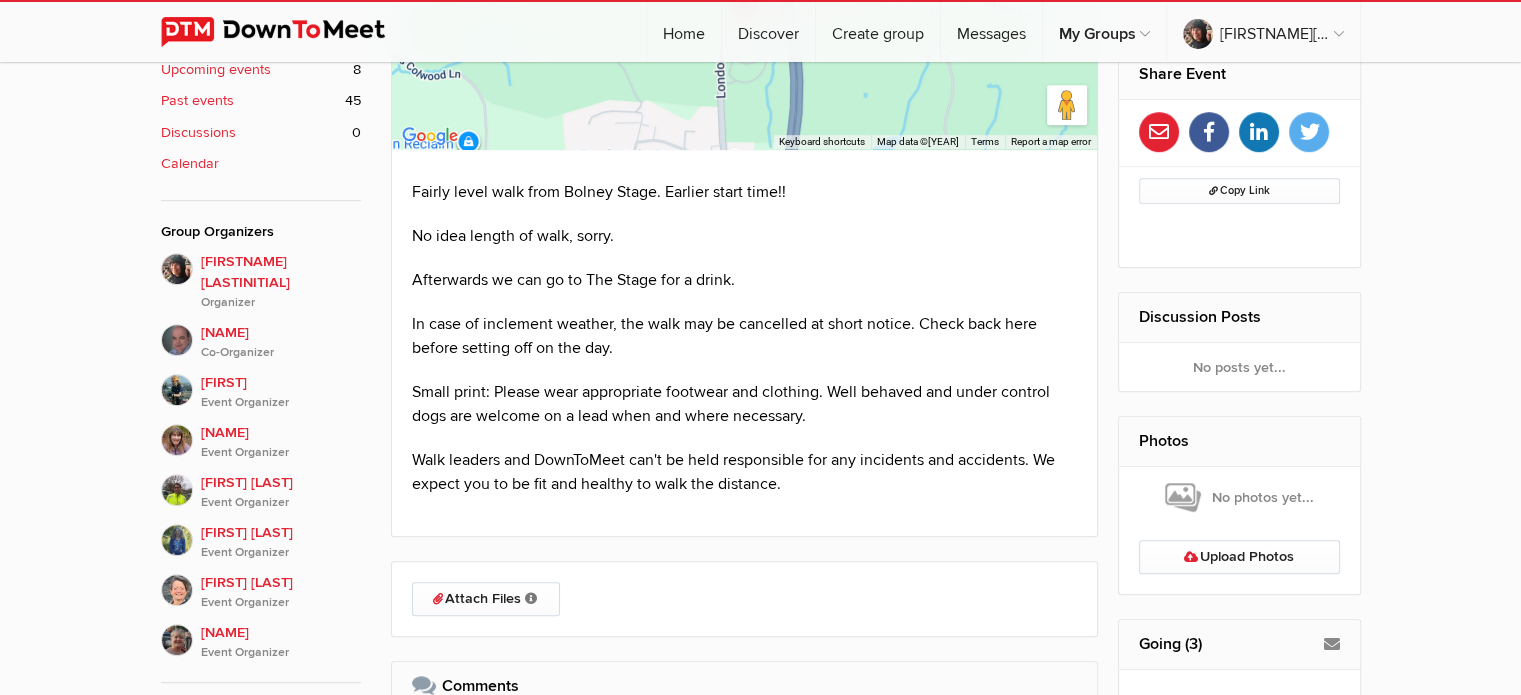 scroll, scrollTop: 968, scrollLeft: 0, axis: vertical 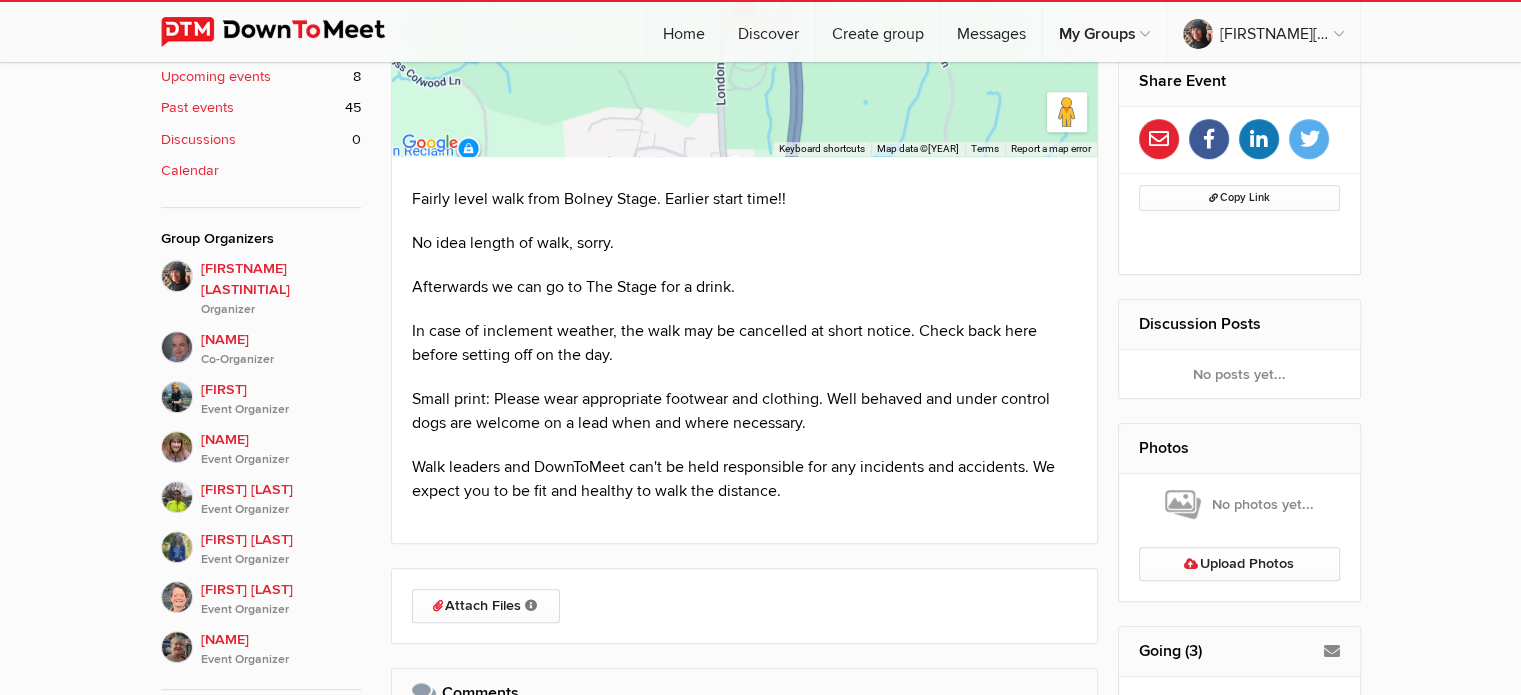 click on "Limited visibility event Event is listed, but non-members won't see details of the event. Only members can see all event details.
[DAY_OF_WEEK], [MONTH] [DAY], [YEAR], [HOUR]:[MINUTE] [PERIOD] [TIMEZONE]
[DAY_OF_WEEK] evening walk [CITY]
Event
RSVPs
Photos
Discussions
Reviews
Attendance
Event
RSVPs
Photos
More
Discussions Reviews Attendance" 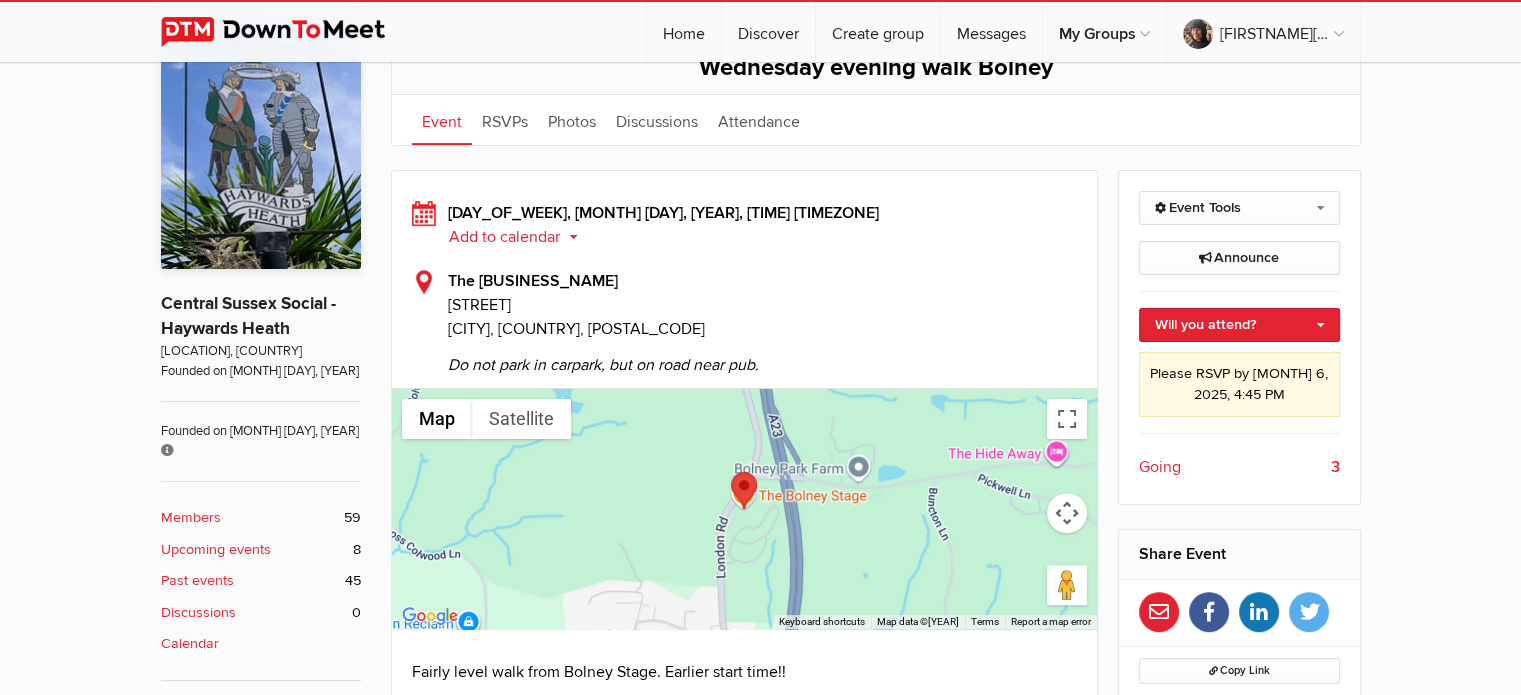 scroll, scrollTop: 486, scrollLeft: 0, axis: vertical 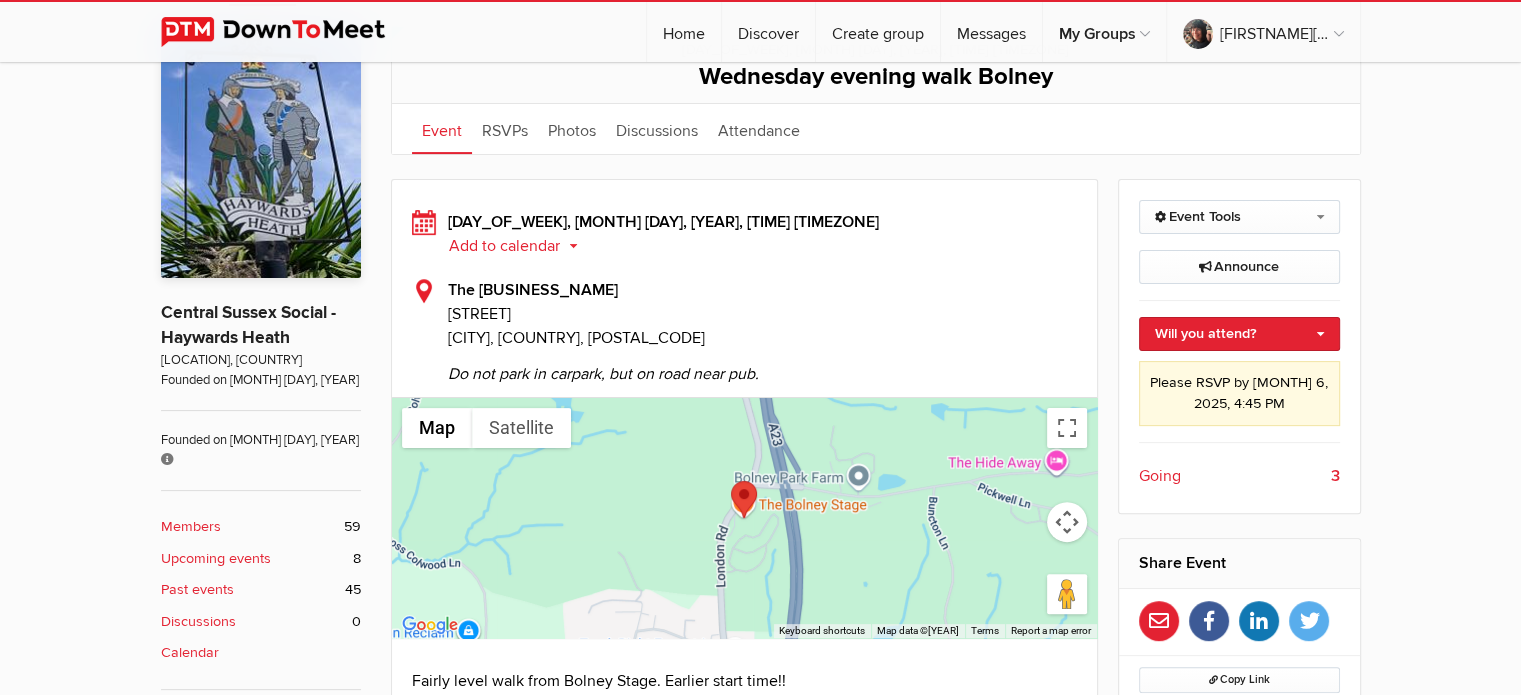 click on "Upcoming events" 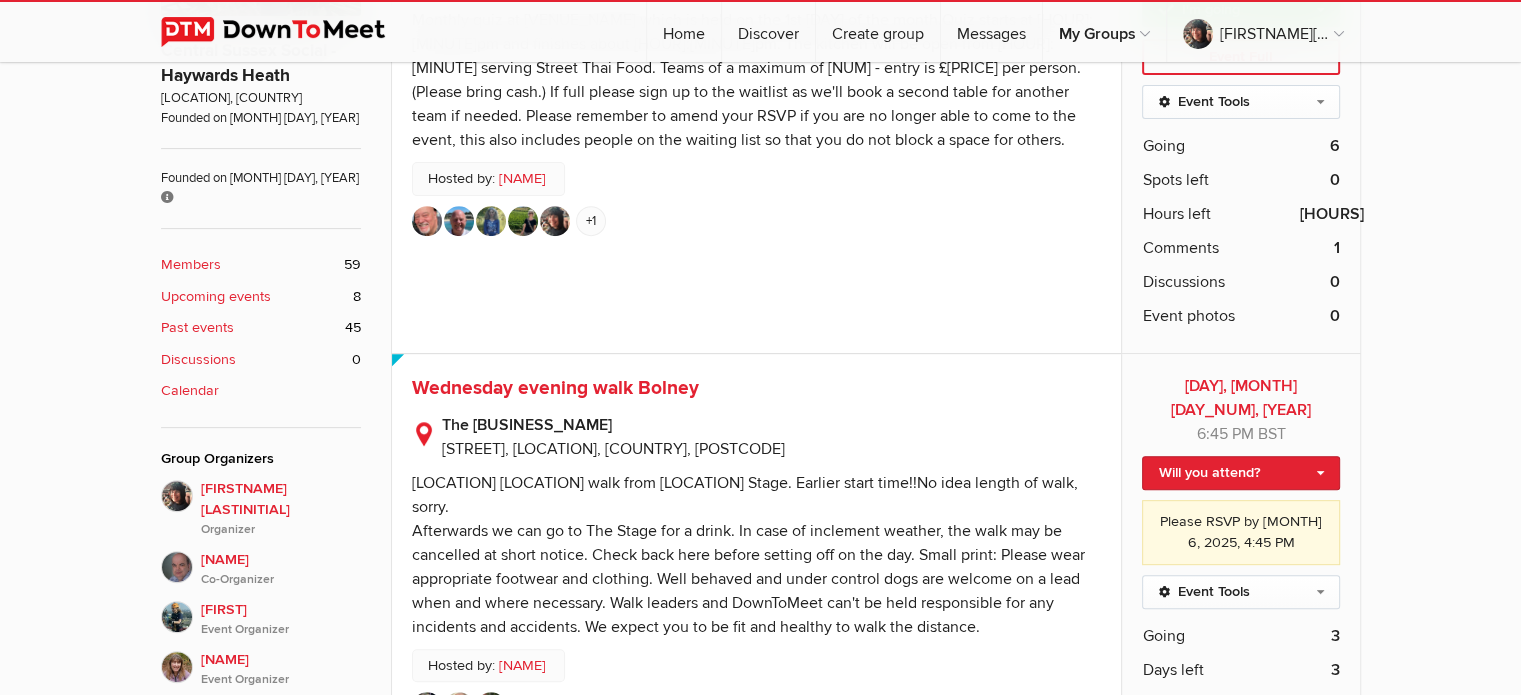 scroll, scrollTop: 758, scrollLeft: 0, axis: vertical 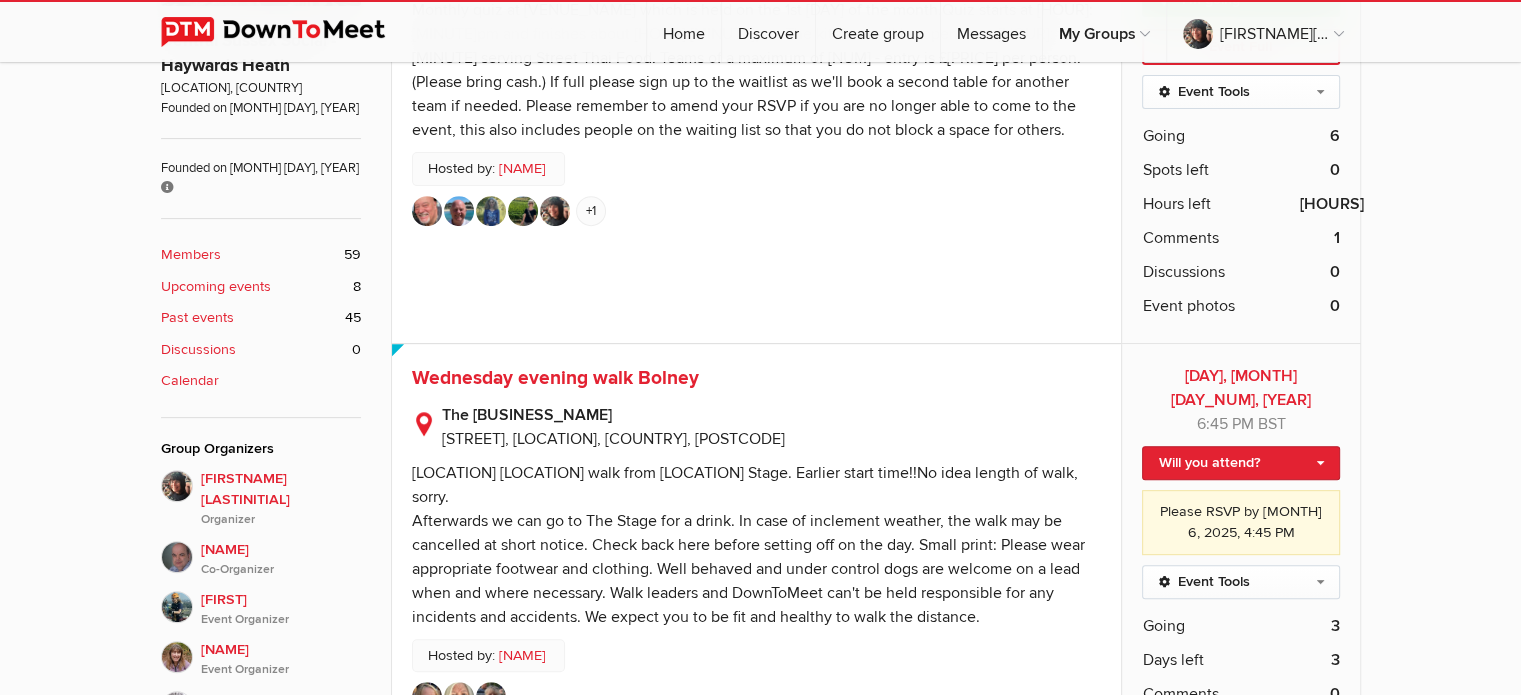 click on "Upcoming events" 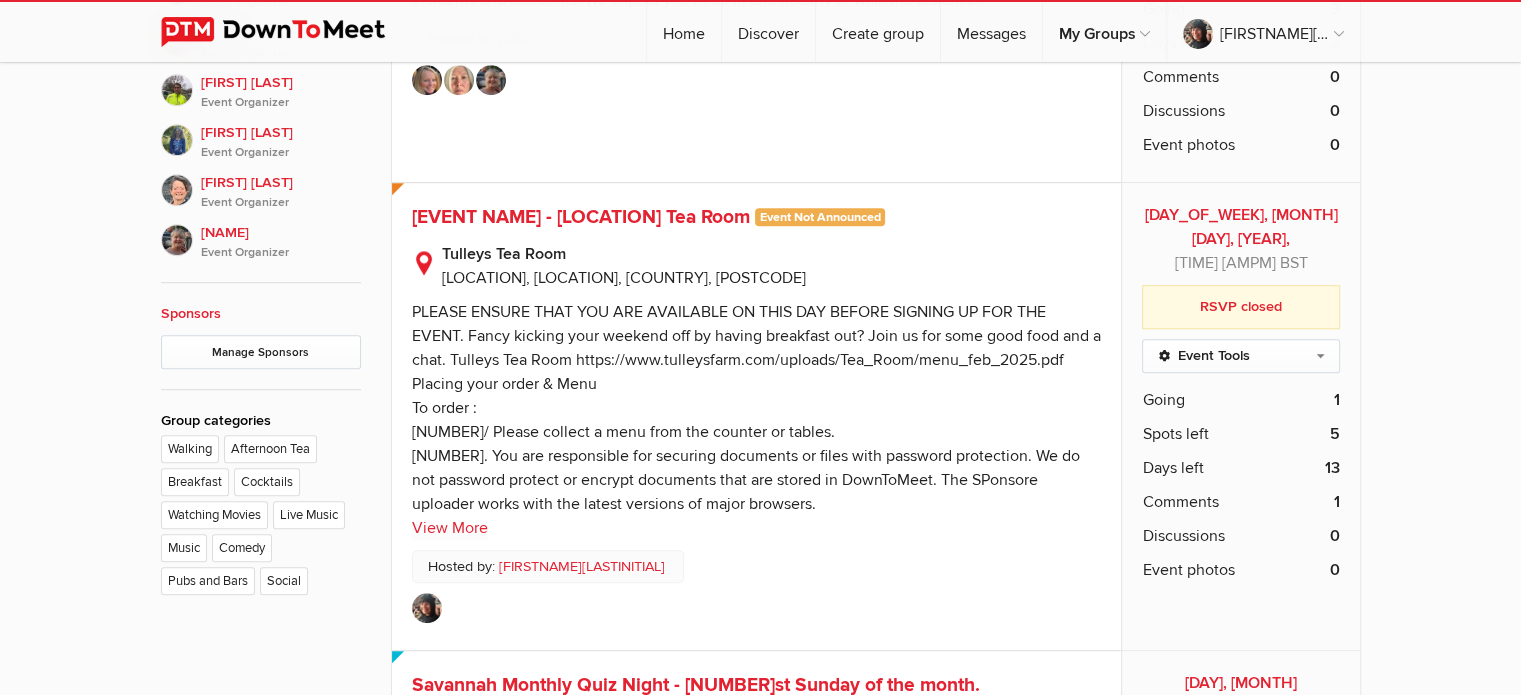 scroll, scrollTop: 1380, scrollLeft: 0, axis: vertical 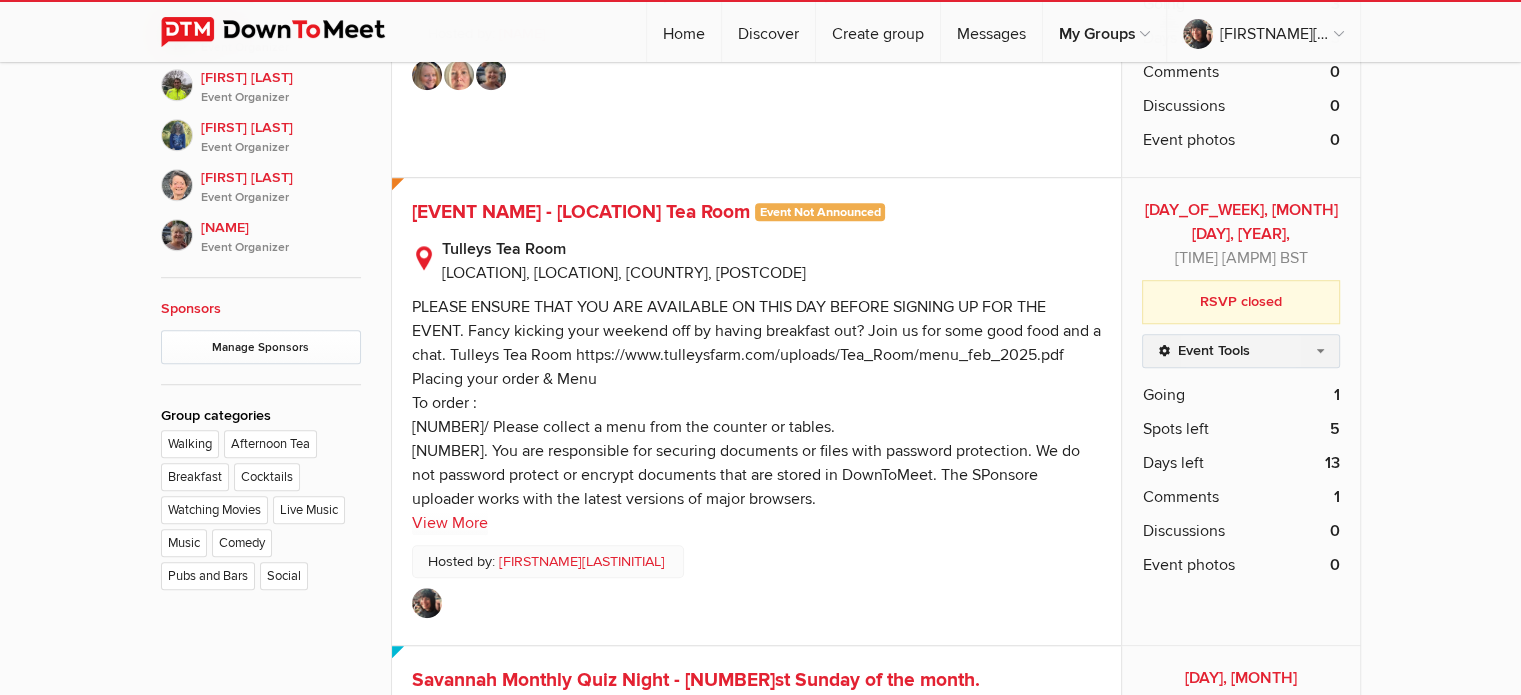 click on "Event Tools" 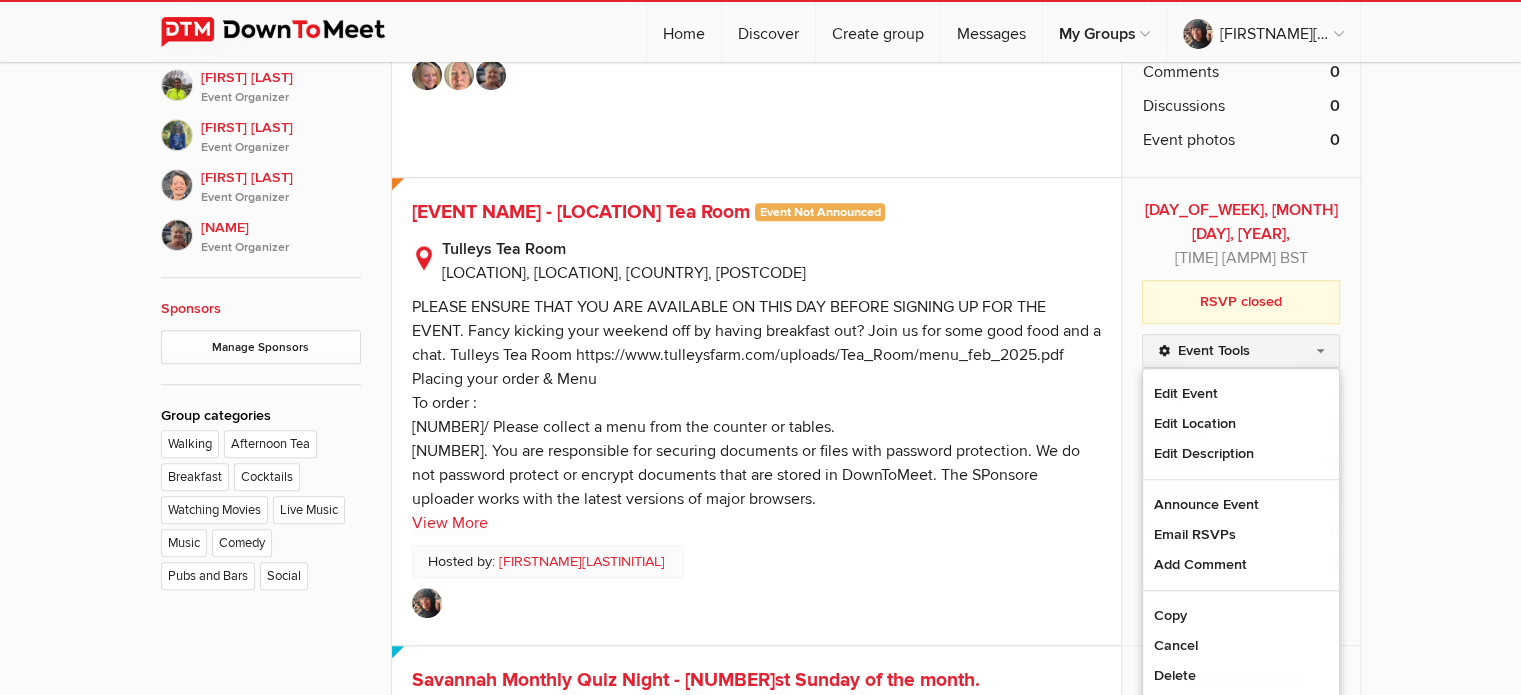 click on "Event Tools" 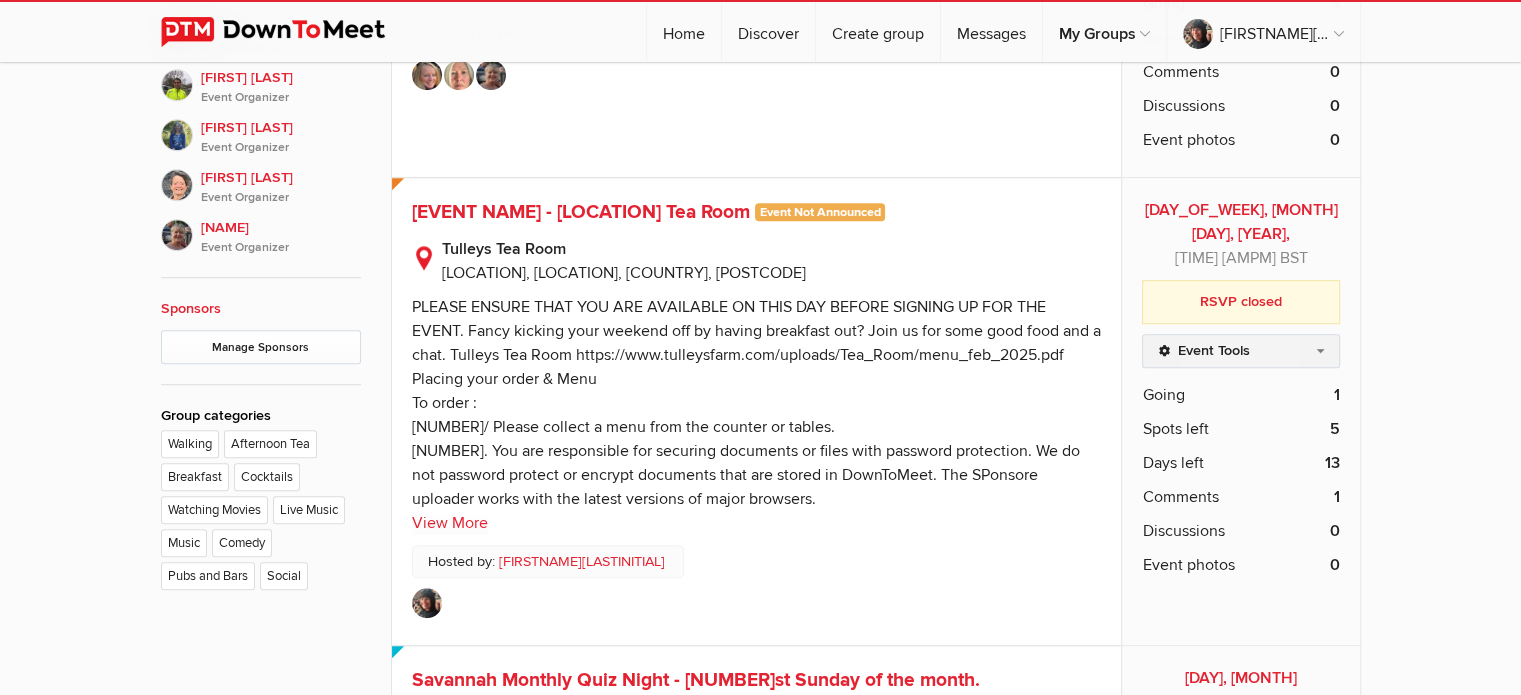 click on "Event Tools" 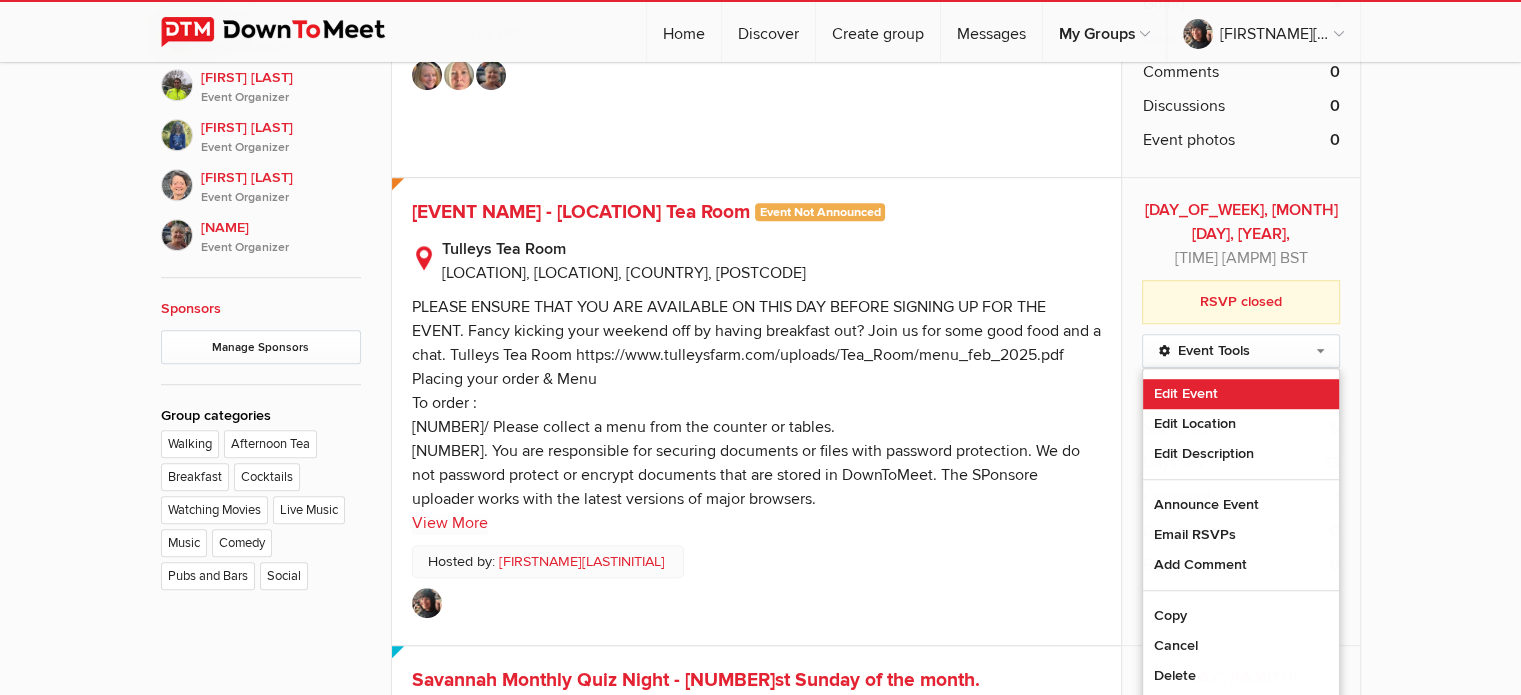 click on "Edit Event" 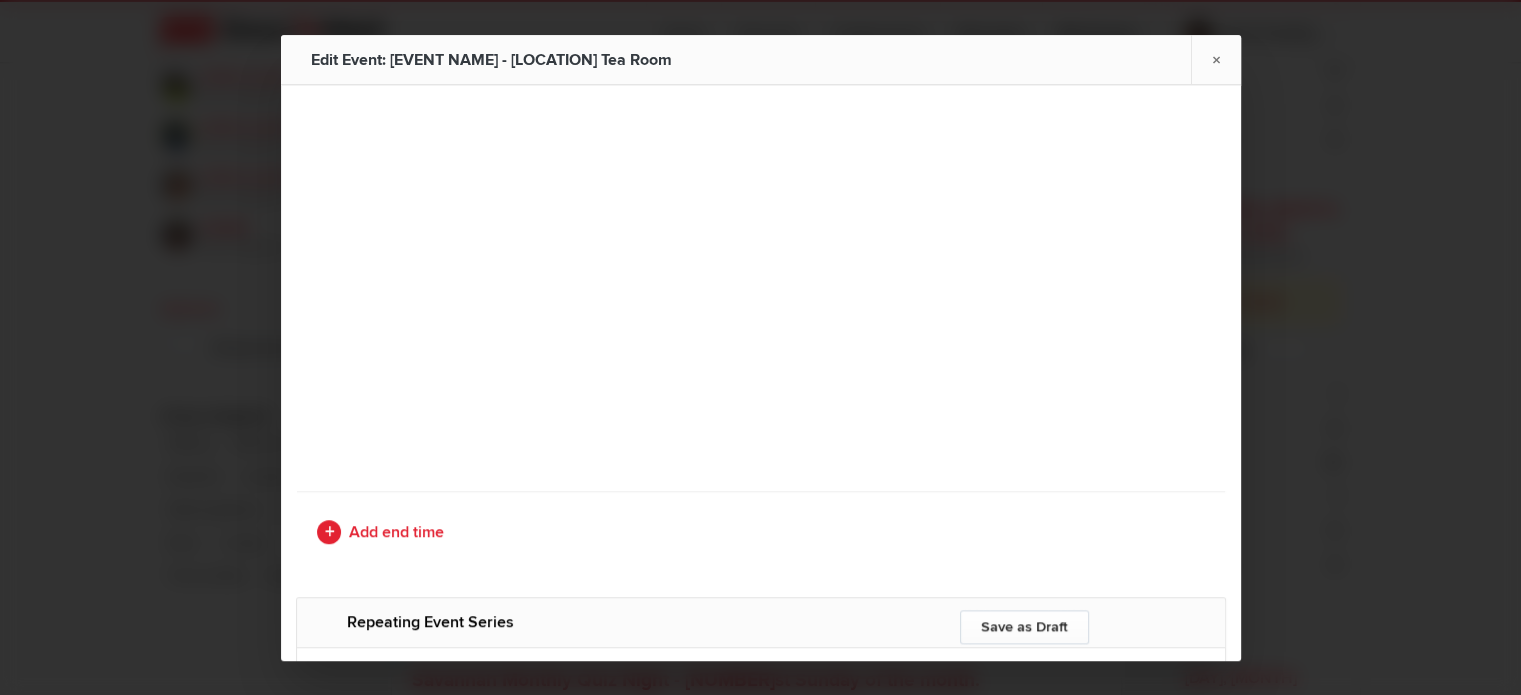 type on "[EVENT_TYPE] at [LOCATION] which is held on the [ORDINAL] [DAY_OF_WEEK] of the month.The [MONTH] quiz night is on a different day and there is no quiz in [MONTH]. Quiz starts at [TIME] and finishes about [TIME]. The kitchen will be open from [TIME] serving [FOOD_TYPE]. Teams of a maximum of [NUMBER] - entry is [CURRENCY][NUMBER] per person. If full please sign up to the waitlist as we'll book a second table for another team if needed. Please remember to amend your RSVP if you are no longer able to come to the event, this also includes people on the waiting list so that you do not block a space for others." 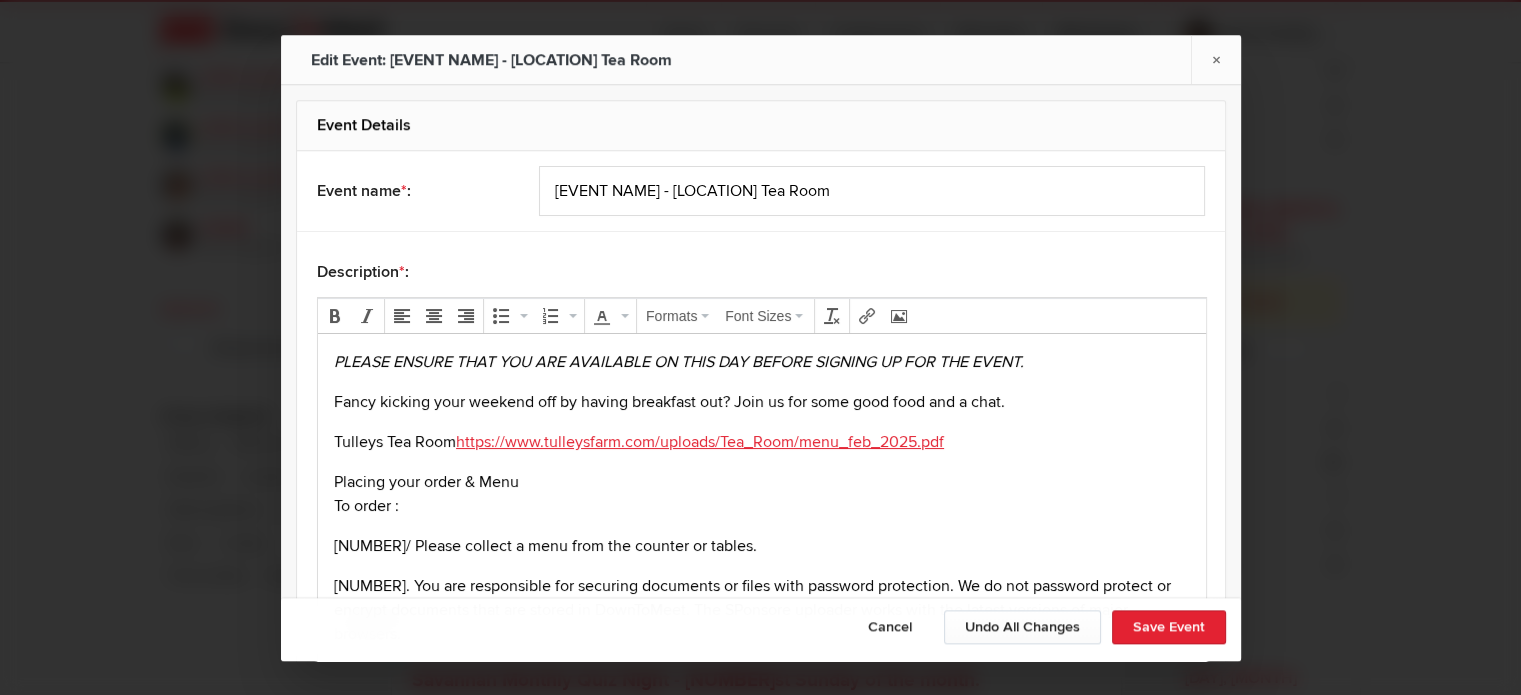 scroll, scrollTop: 0, scrollLeft: 0, axis: both 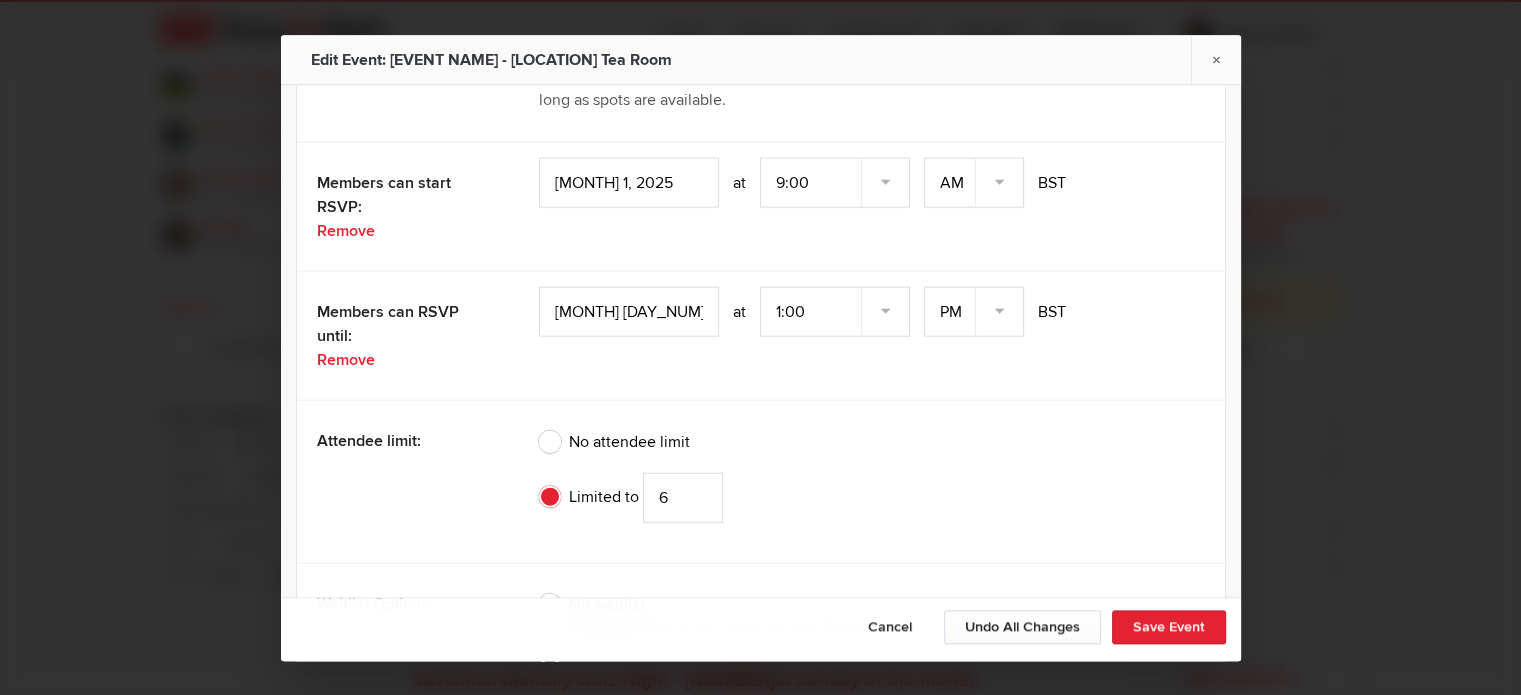 click on "Mar 14, 2025" at bounding box center (629, 311) 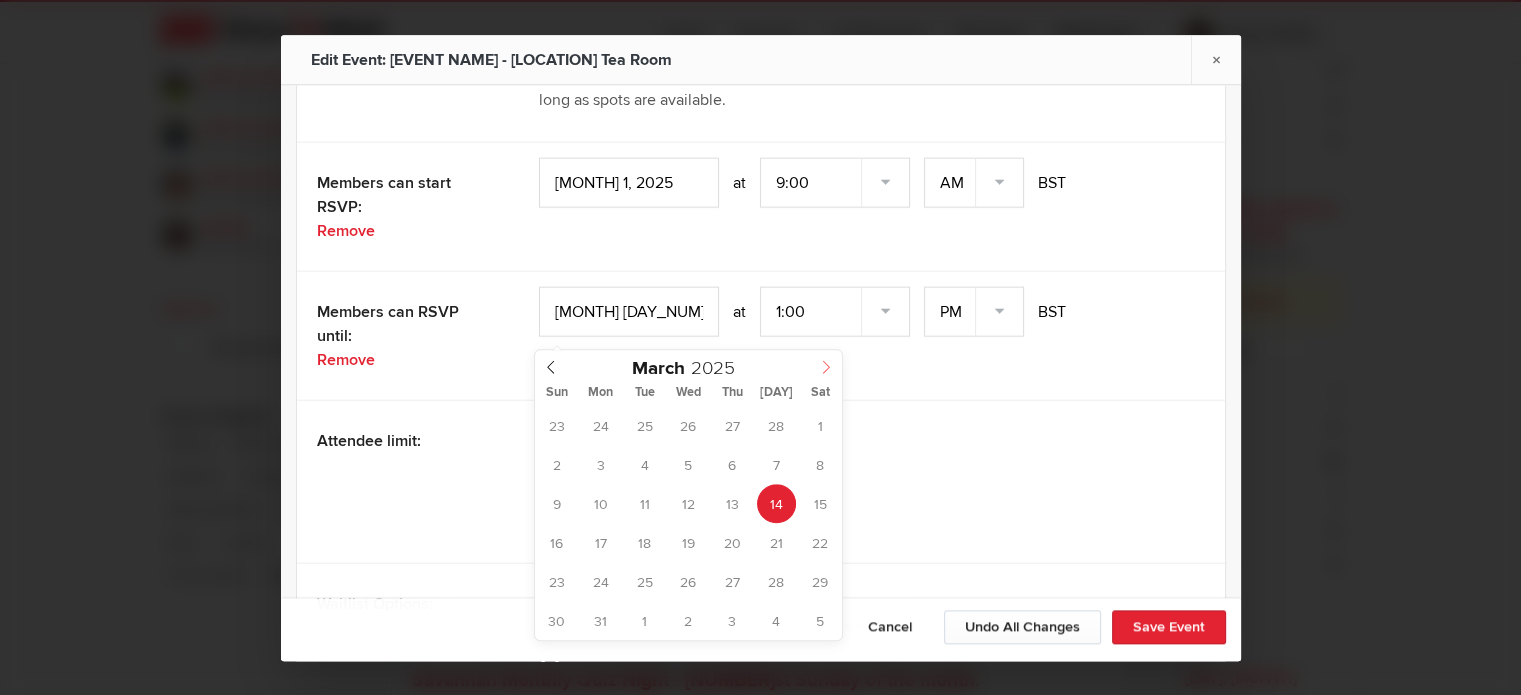 click 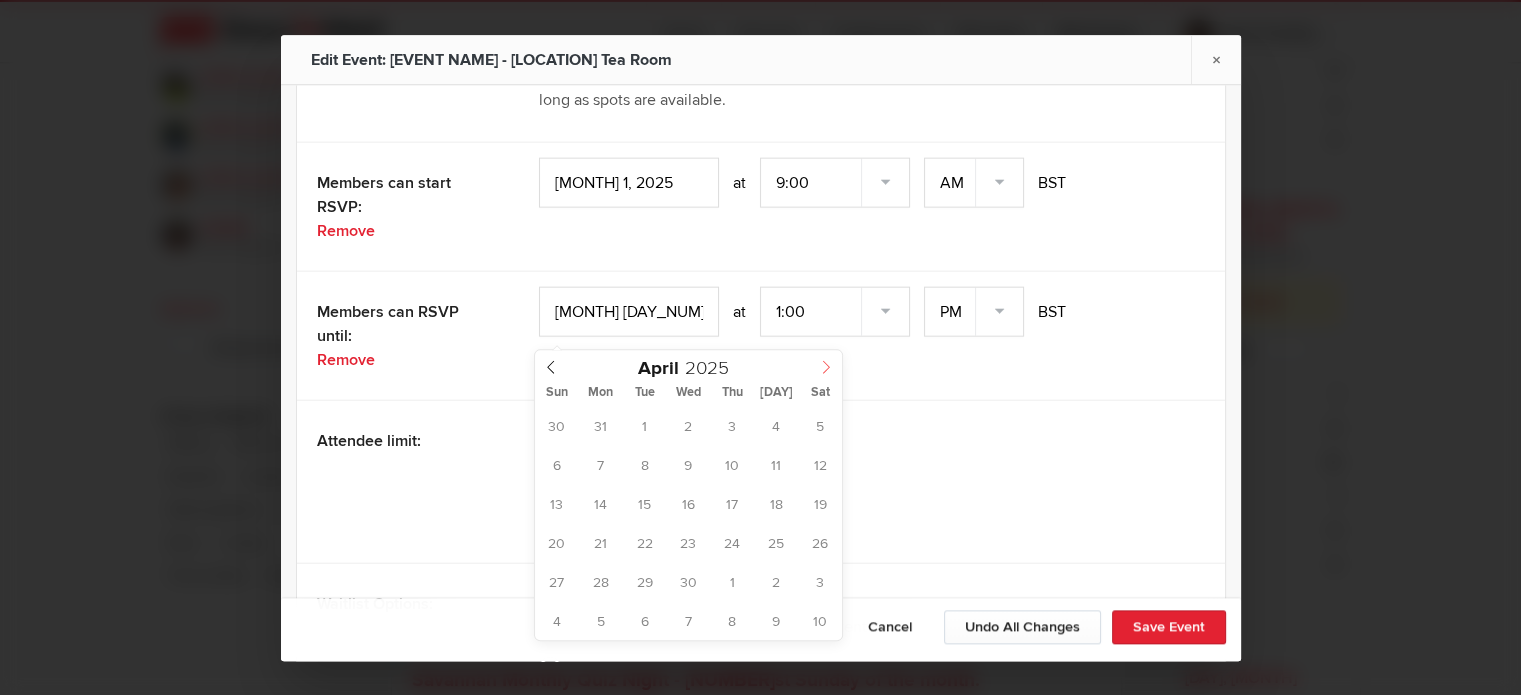 click 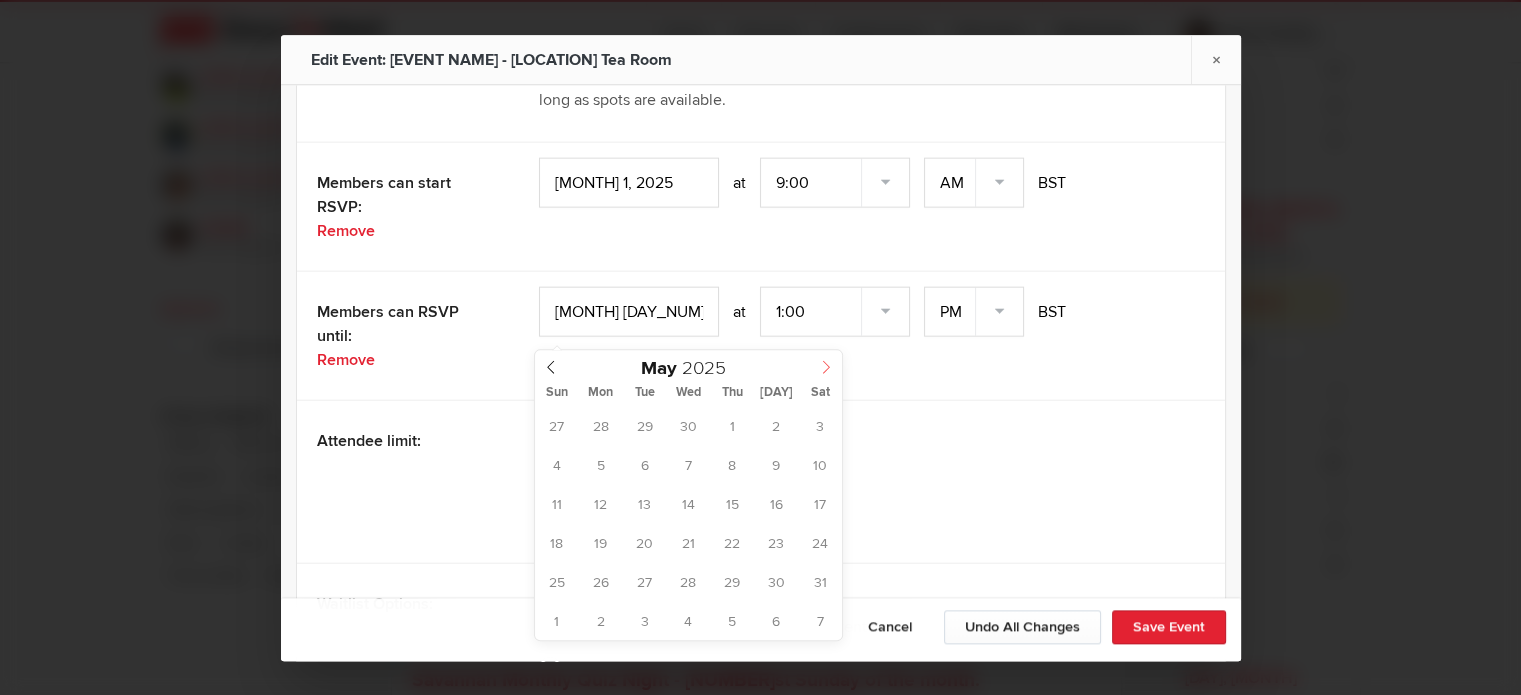click 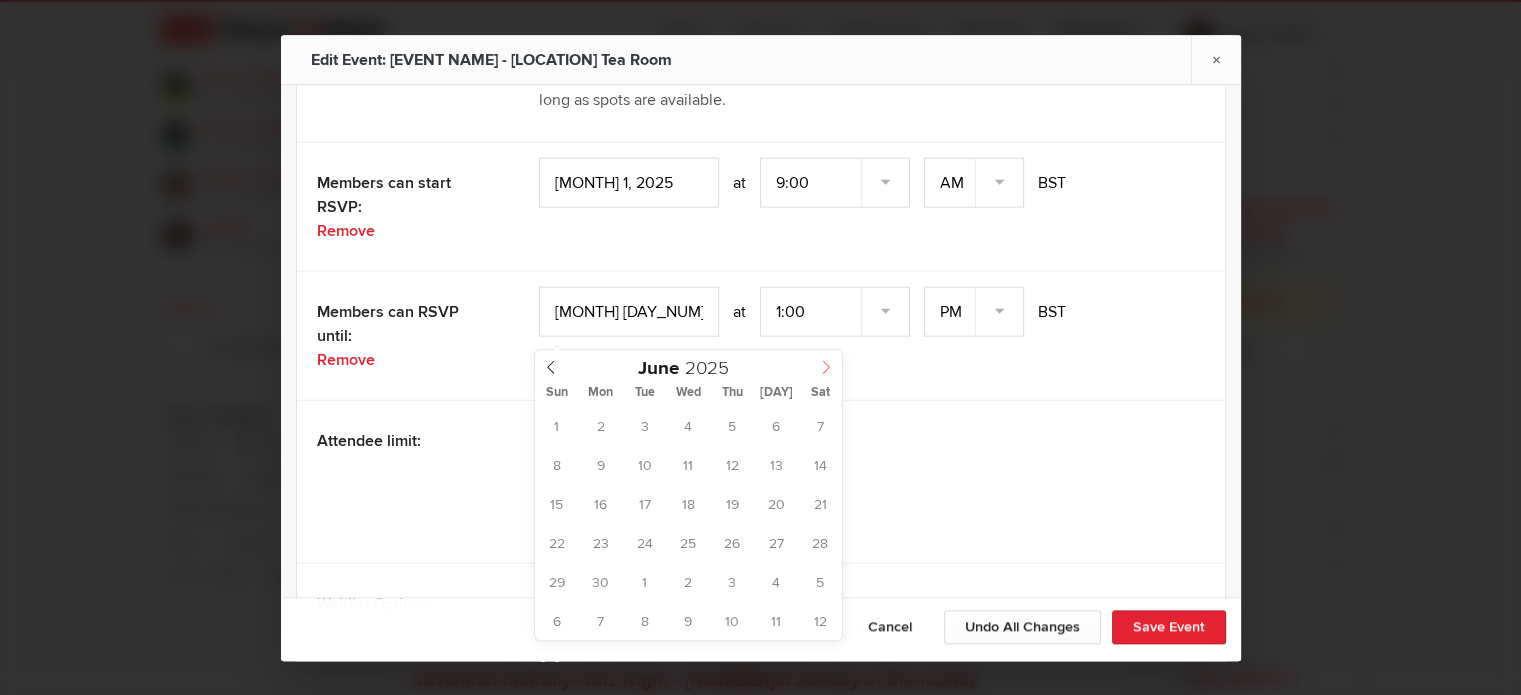 click 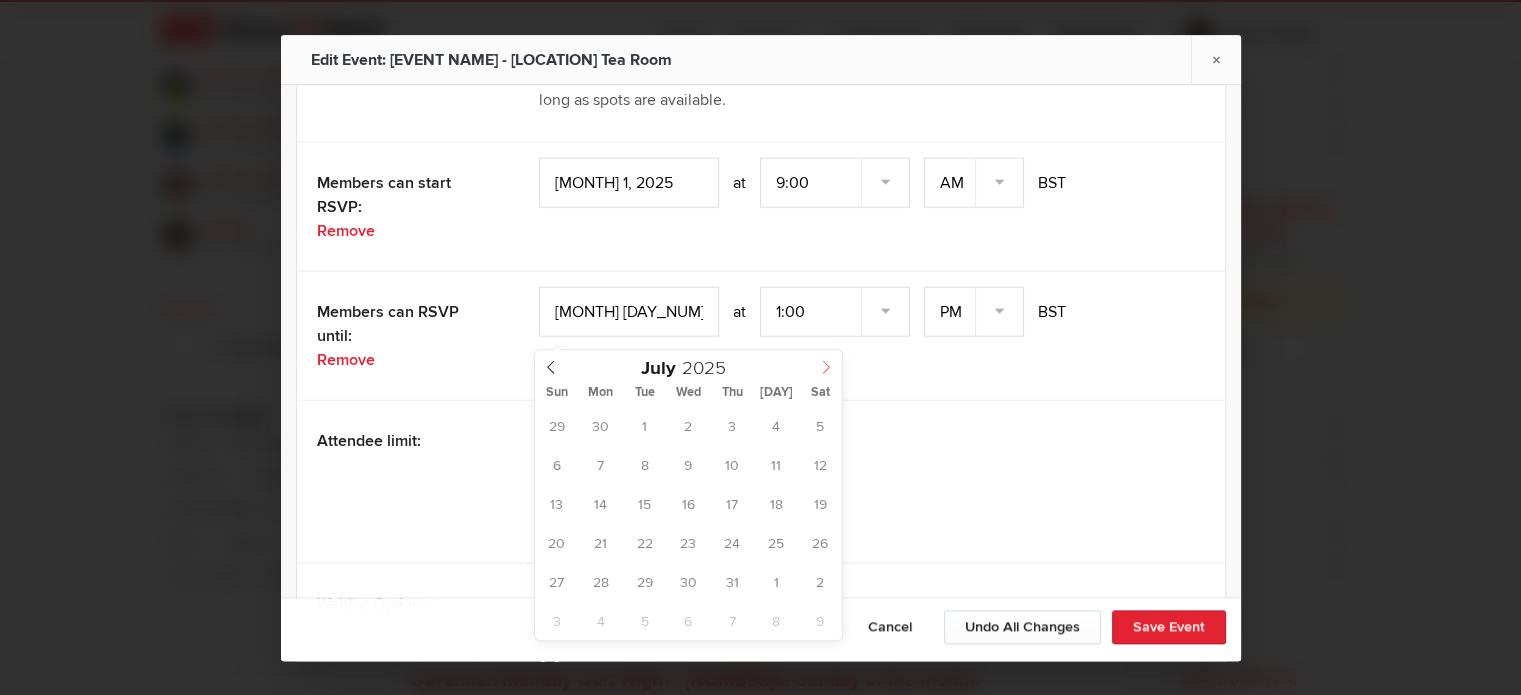 click 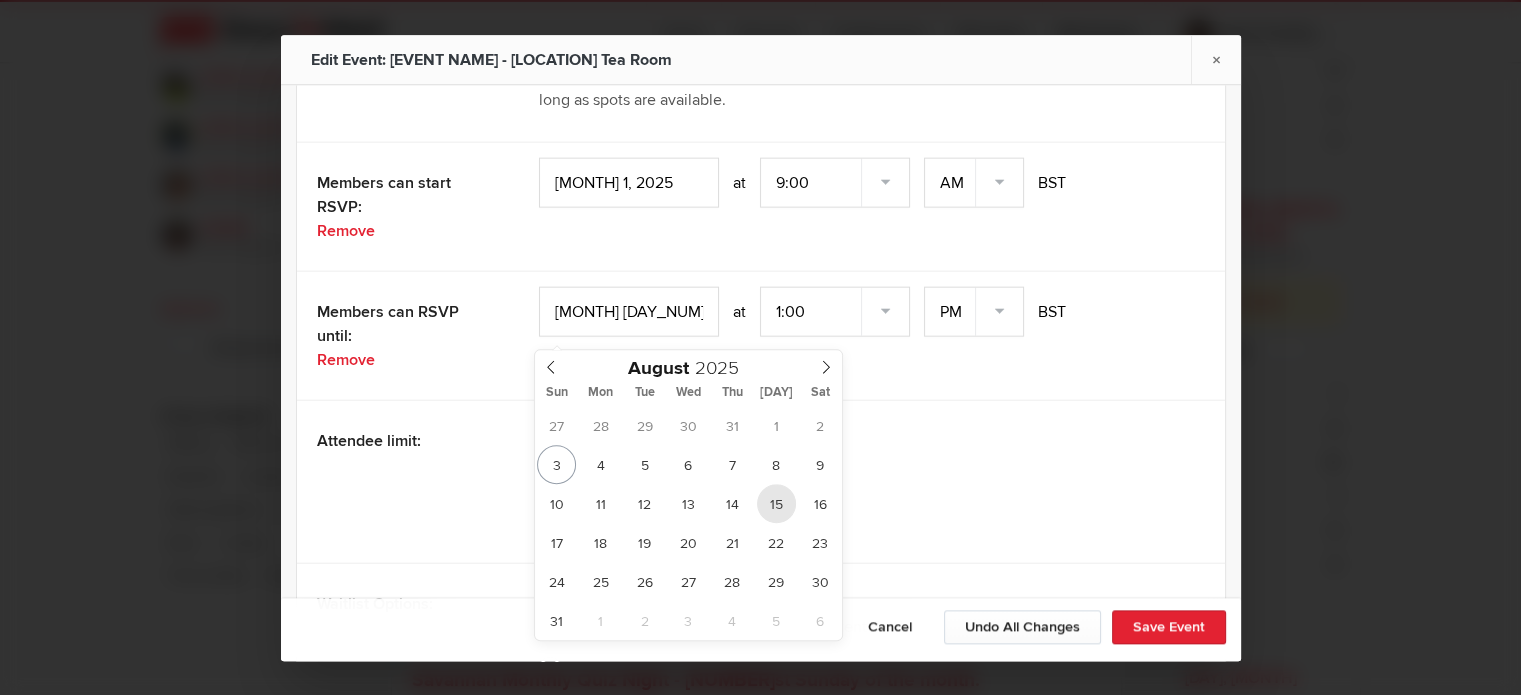 type on "[MONTH] [DAY], [YEAR]" 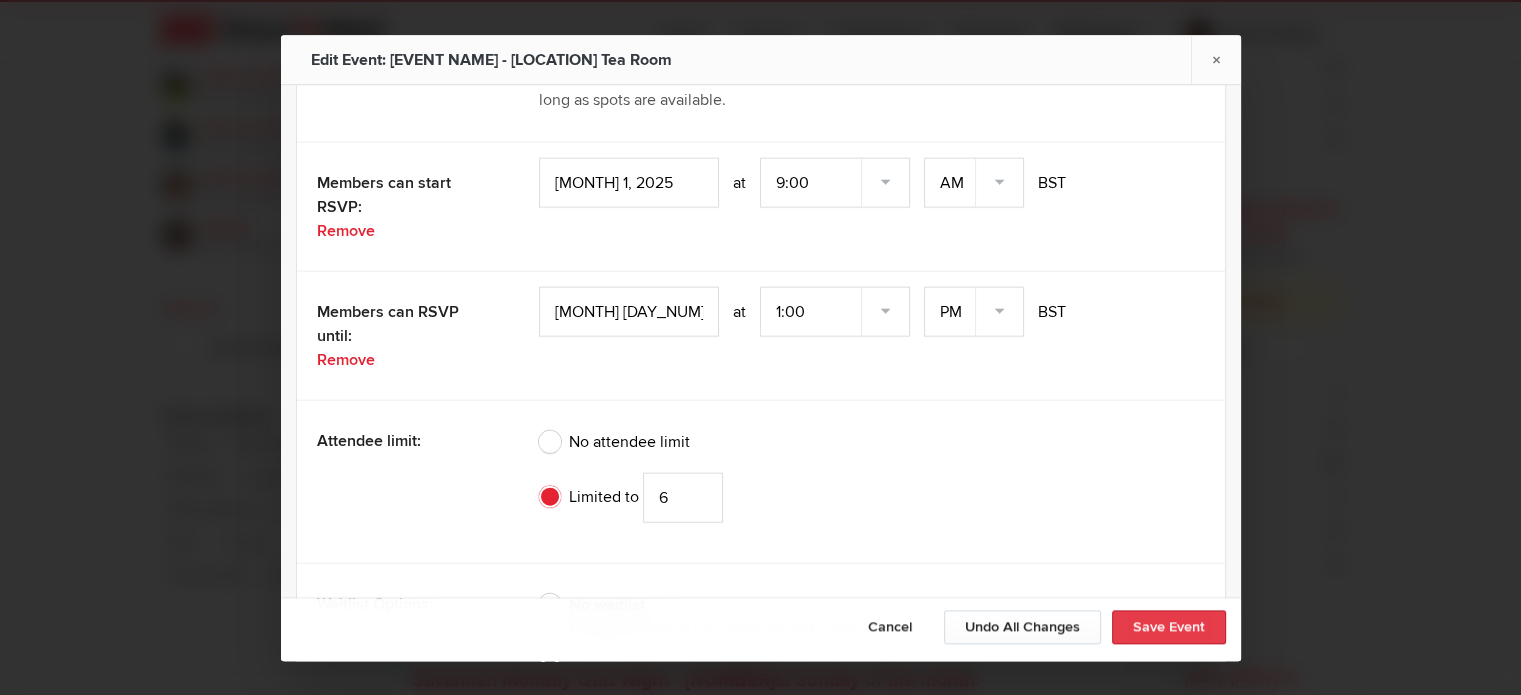 click on "Save Event" 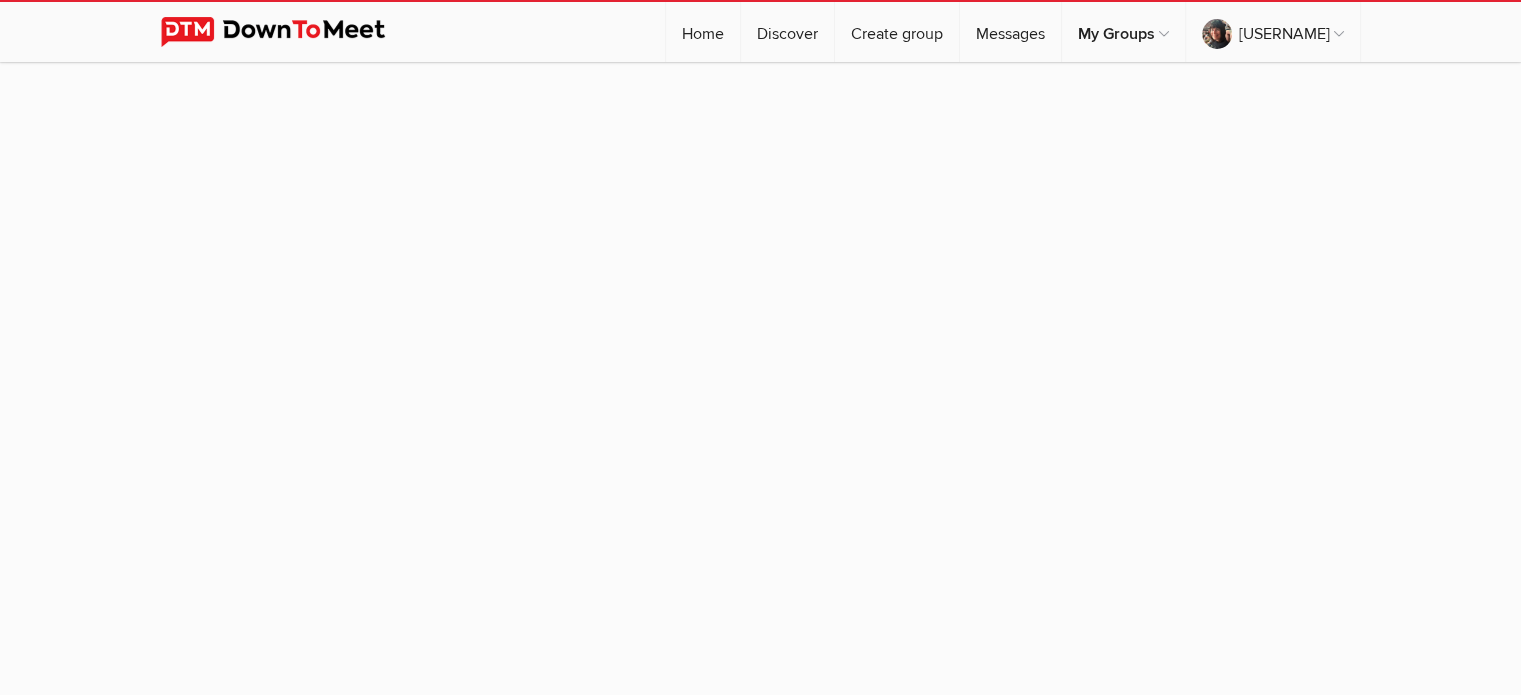 scroll, scrollTop: 180, scrollLeft: 0, axis: vertical 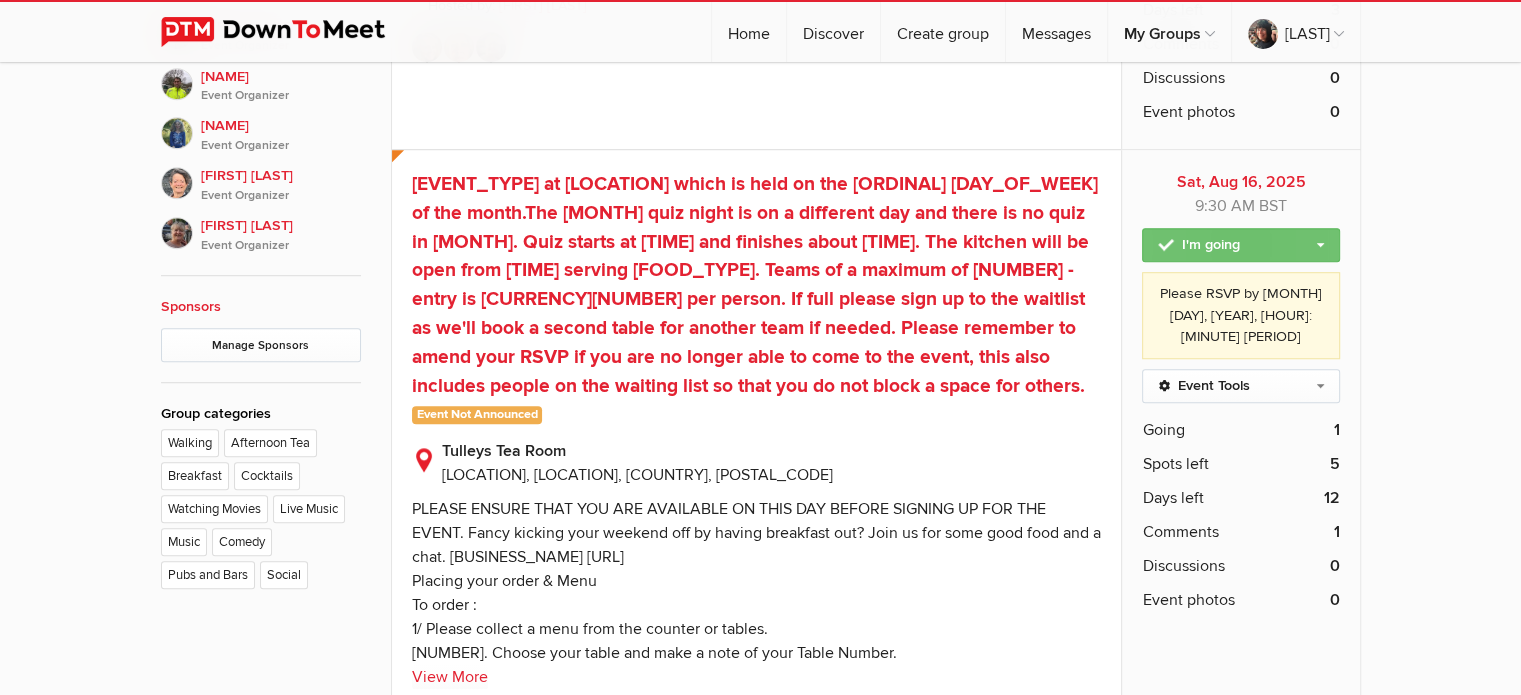 click on "I'm going" 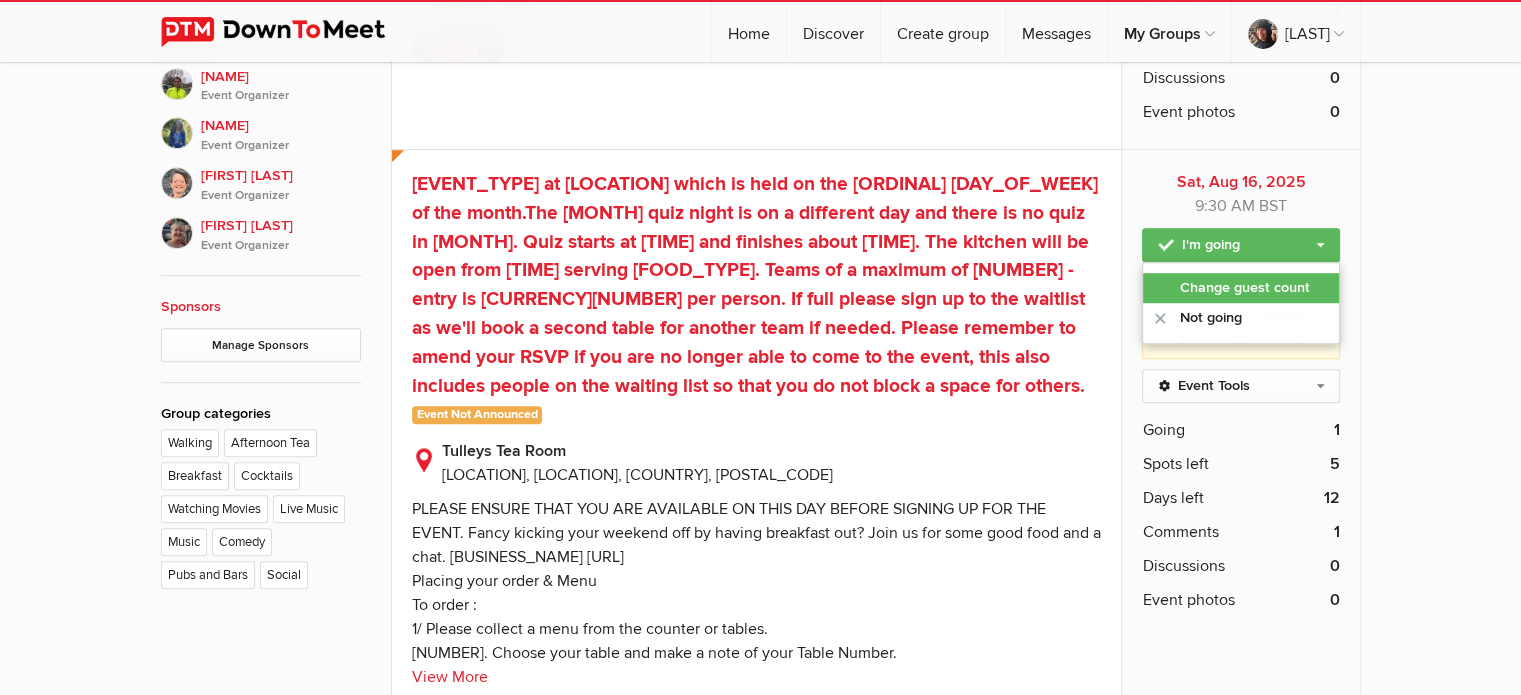 click on "Change guest count" 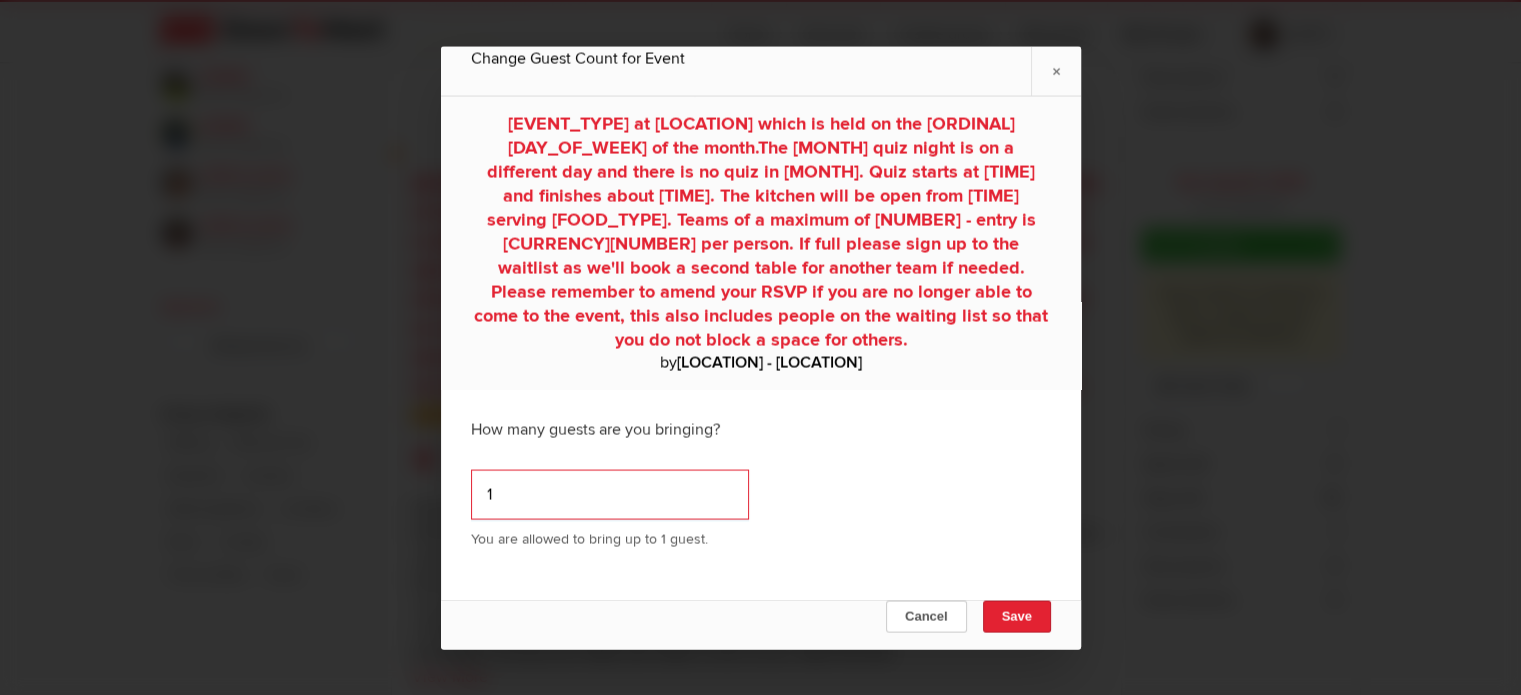 type on "1" 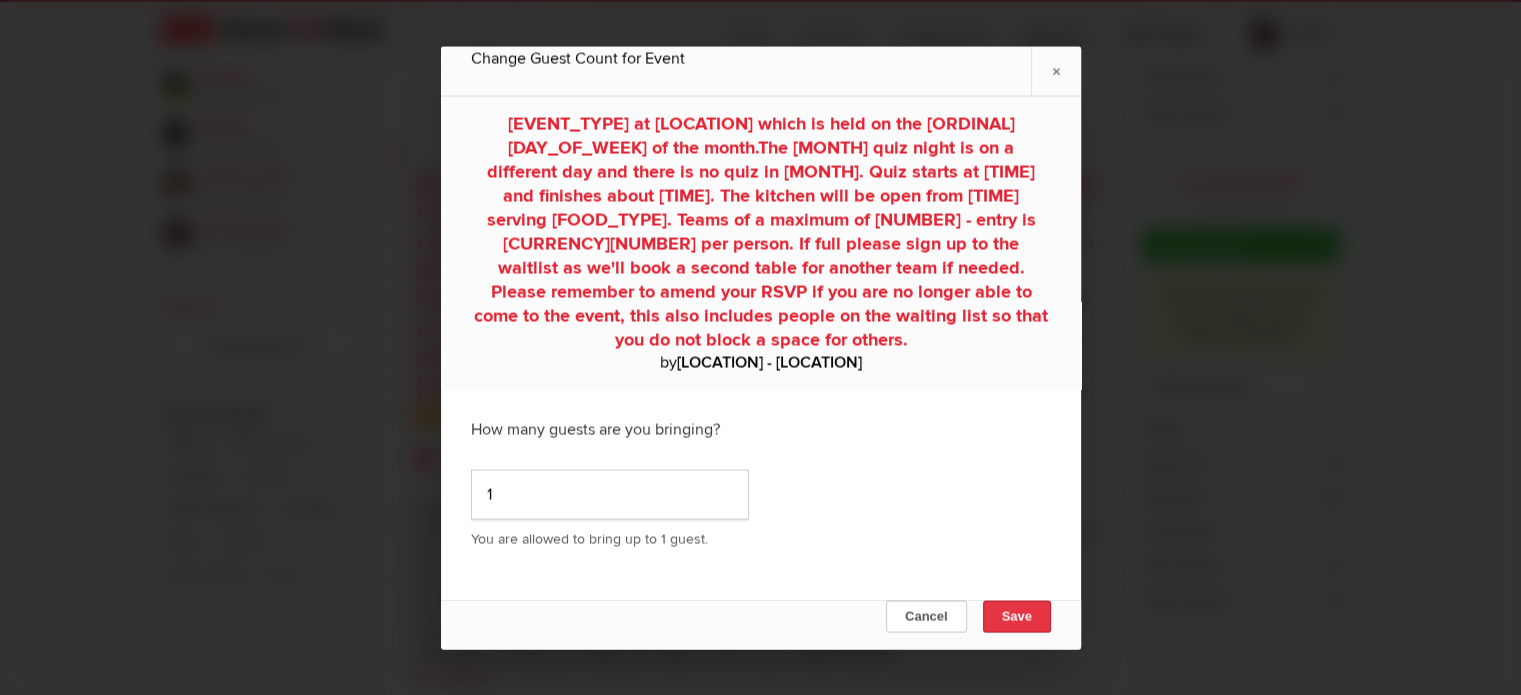 click on "Save" 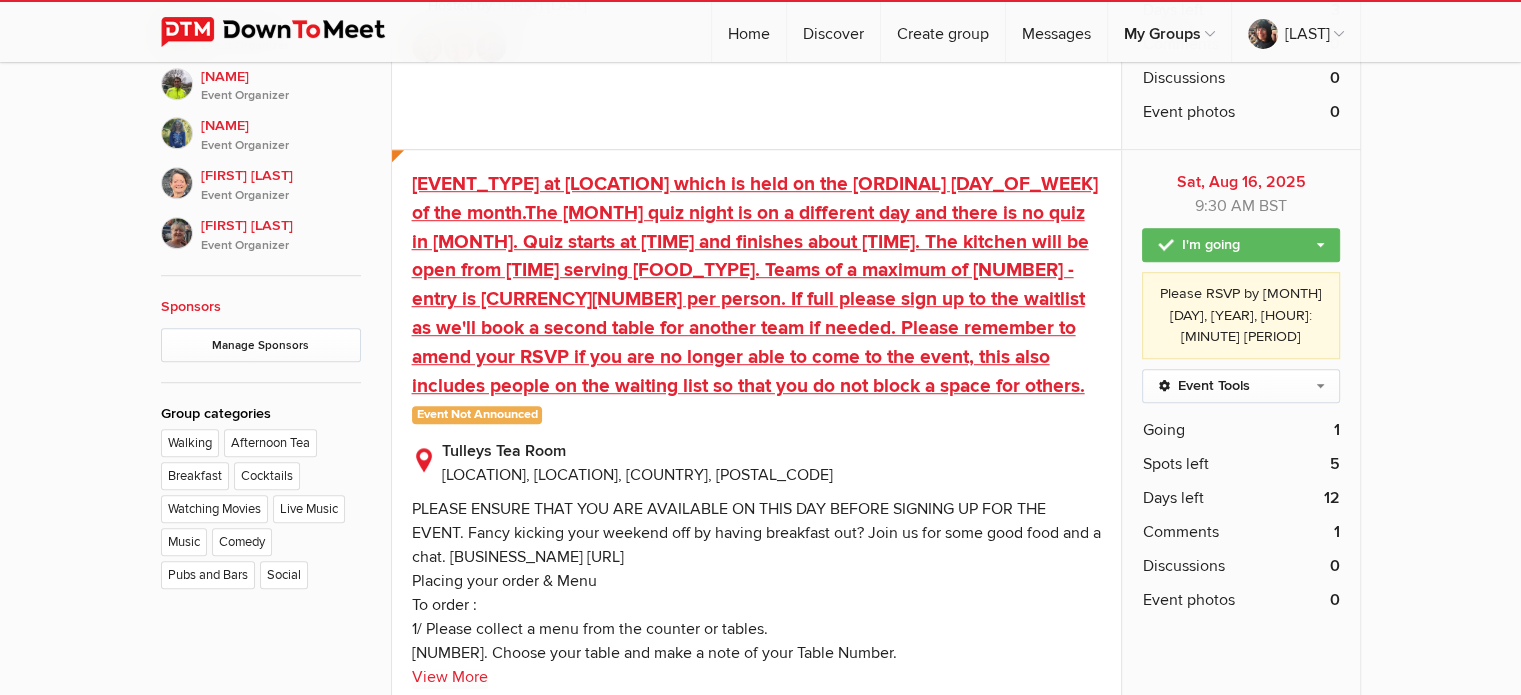 click on "[EVENT_TYPE] at [LOCATION] which is held on the [ORDINAL] [DAY_OF_WEEK] of the month.The [MONTH] quiz night is on a different day and there is no quiz in [MONTH]. Quiz starts at [TIME] and finishes about [TIME]. The kitchen will be open from [TIME] serving [FOOD_TYPE]. Teams of a maximum of [NUMBER] - entry is [CURRENCY][NUMBER] per person. If full please sign up to the waitlist as we'll book a second table for another team if needed. Please remember to amend your RSVP if you are no longer able to come to the event, this also includes people on the waiting list so that you do not block a space for others." 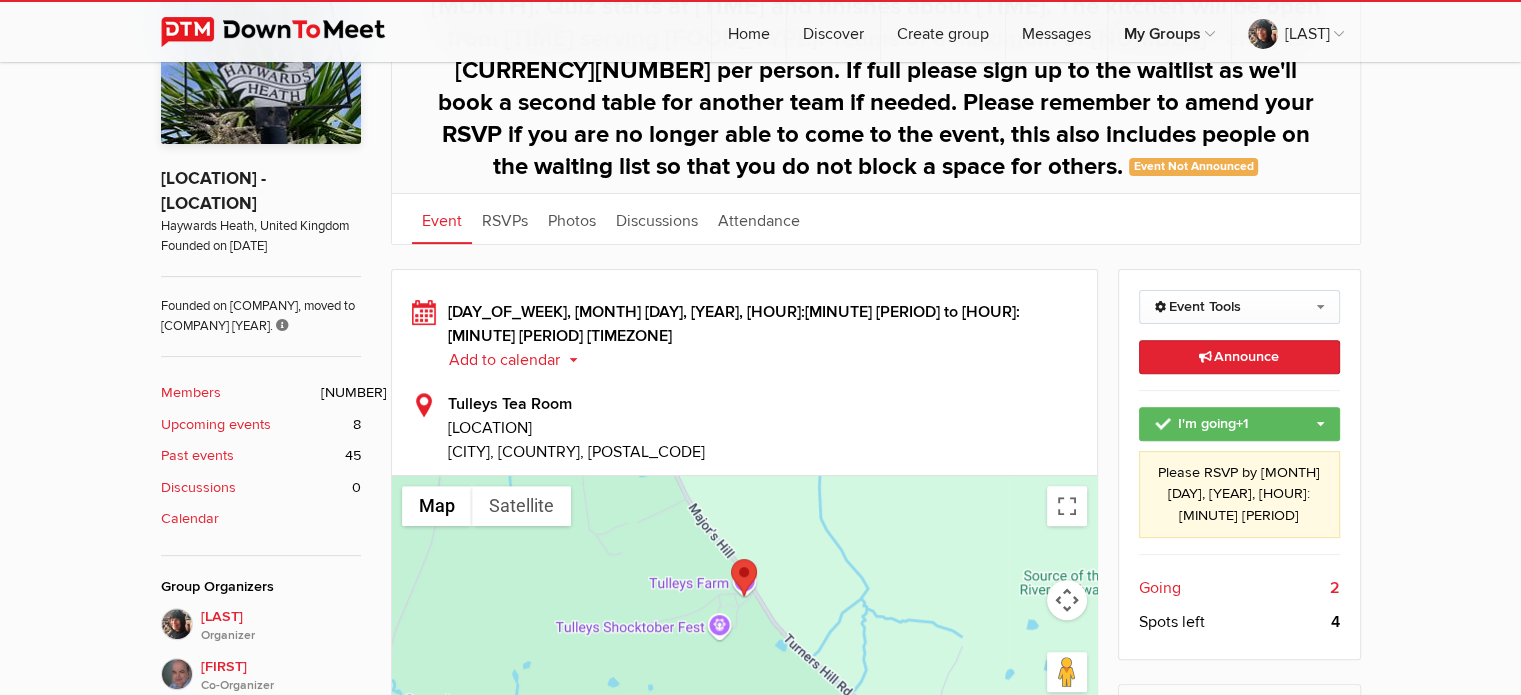 scroll, scrollTop: 623, scrollLeft: 0, axis: vertical 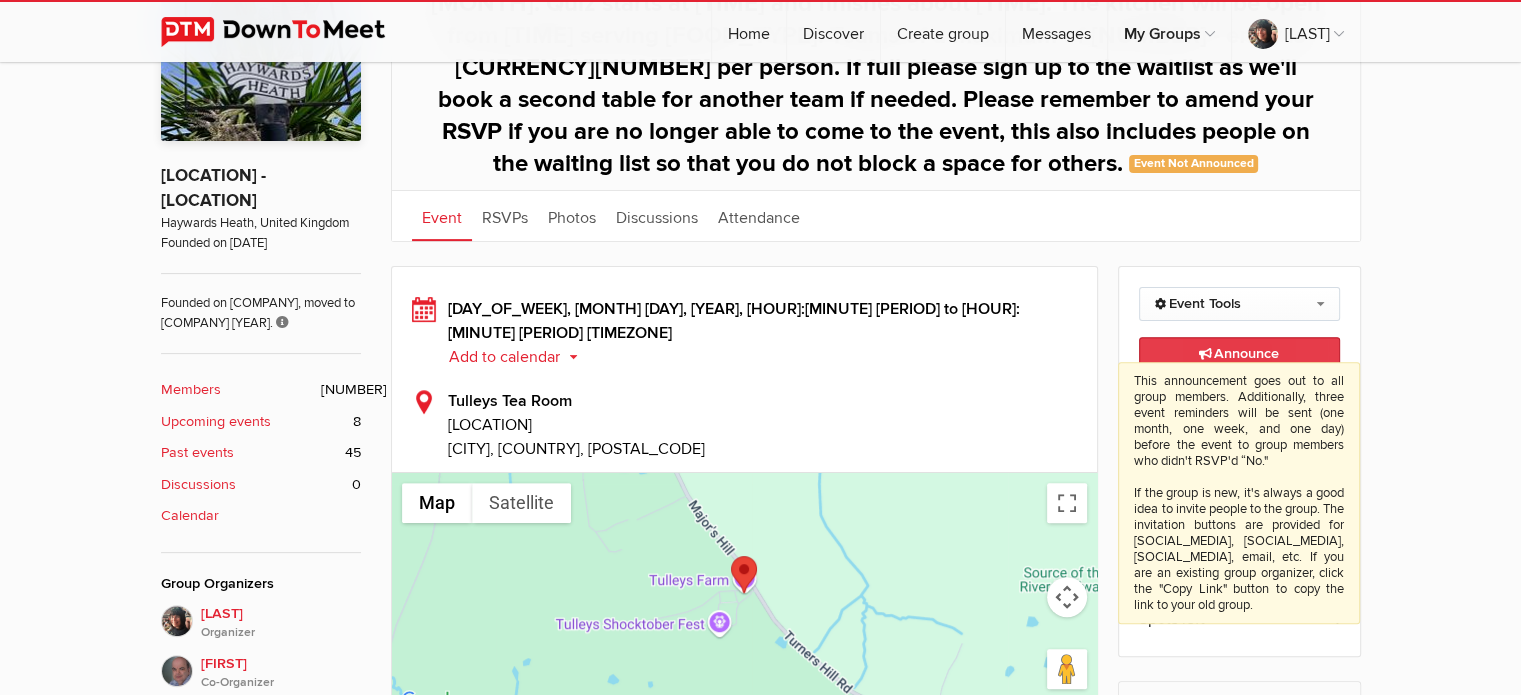 click on "Announce
This announcement goes out to all group members. Additionally, [NUMBER] event reminders will be sent (one month, one week, and one day) before the event to group members who didn't RSVP'd “No."
If the group is new, it's always a good idea to invite people to the group. The invitation buttons are provided for Facebook, Twitter, LinkedIn, email, etc. If you are an existing group organizer, click the "Copy Link" button to copy the link to your old group." 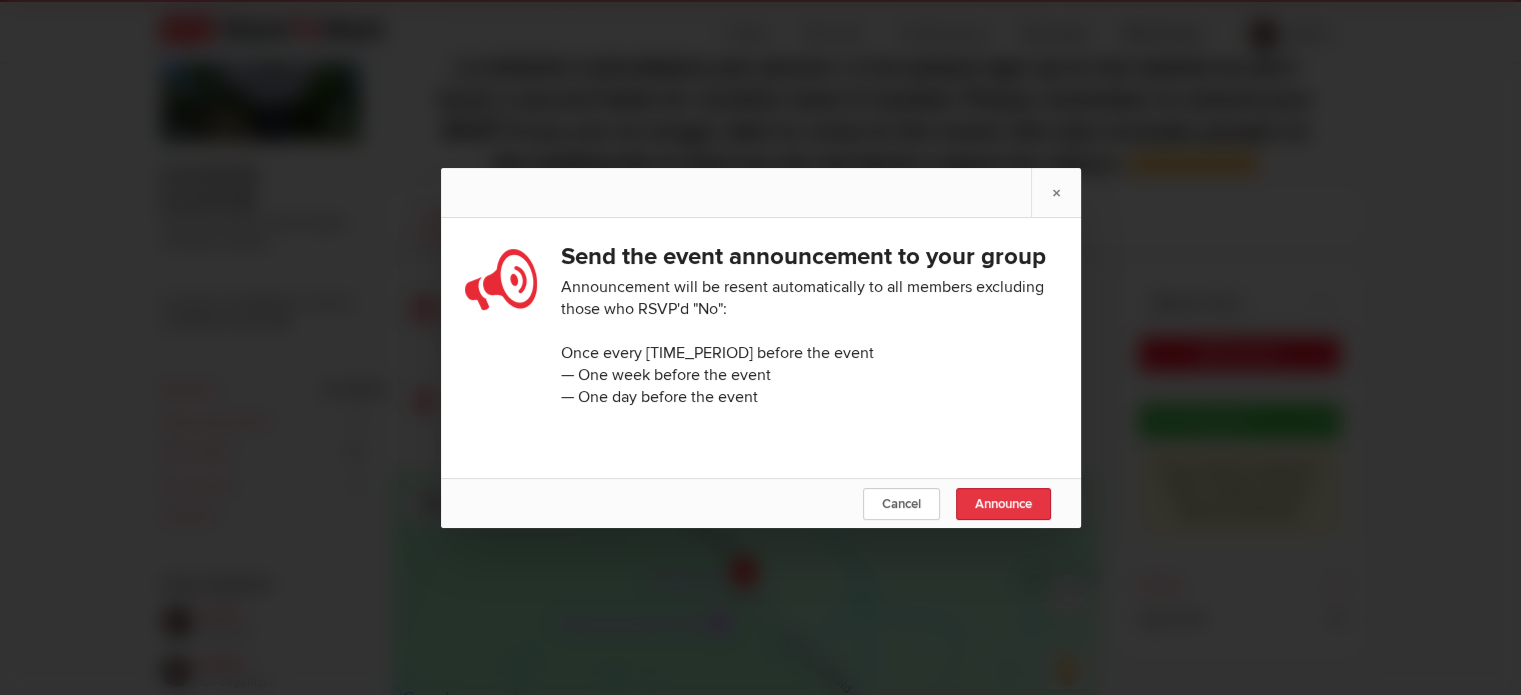 click on "Announce" 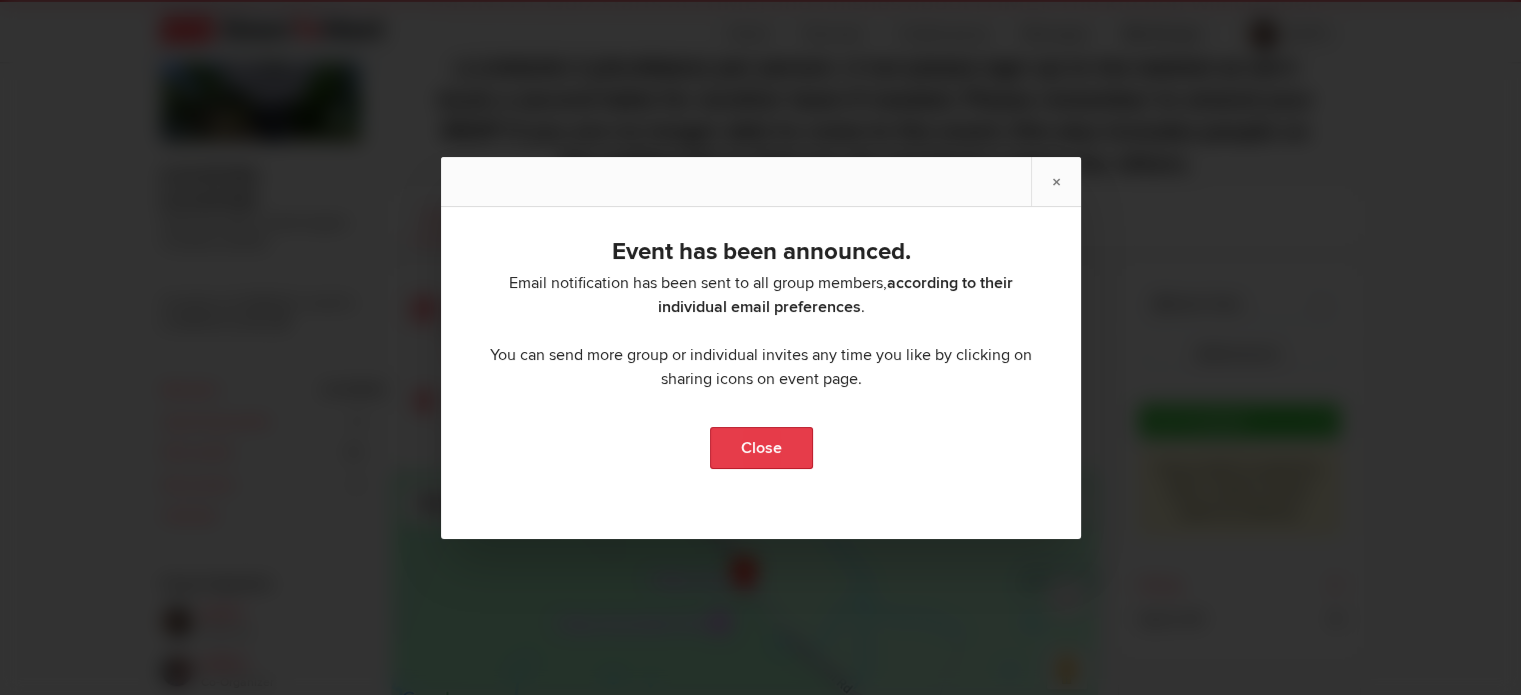 click on "Close" 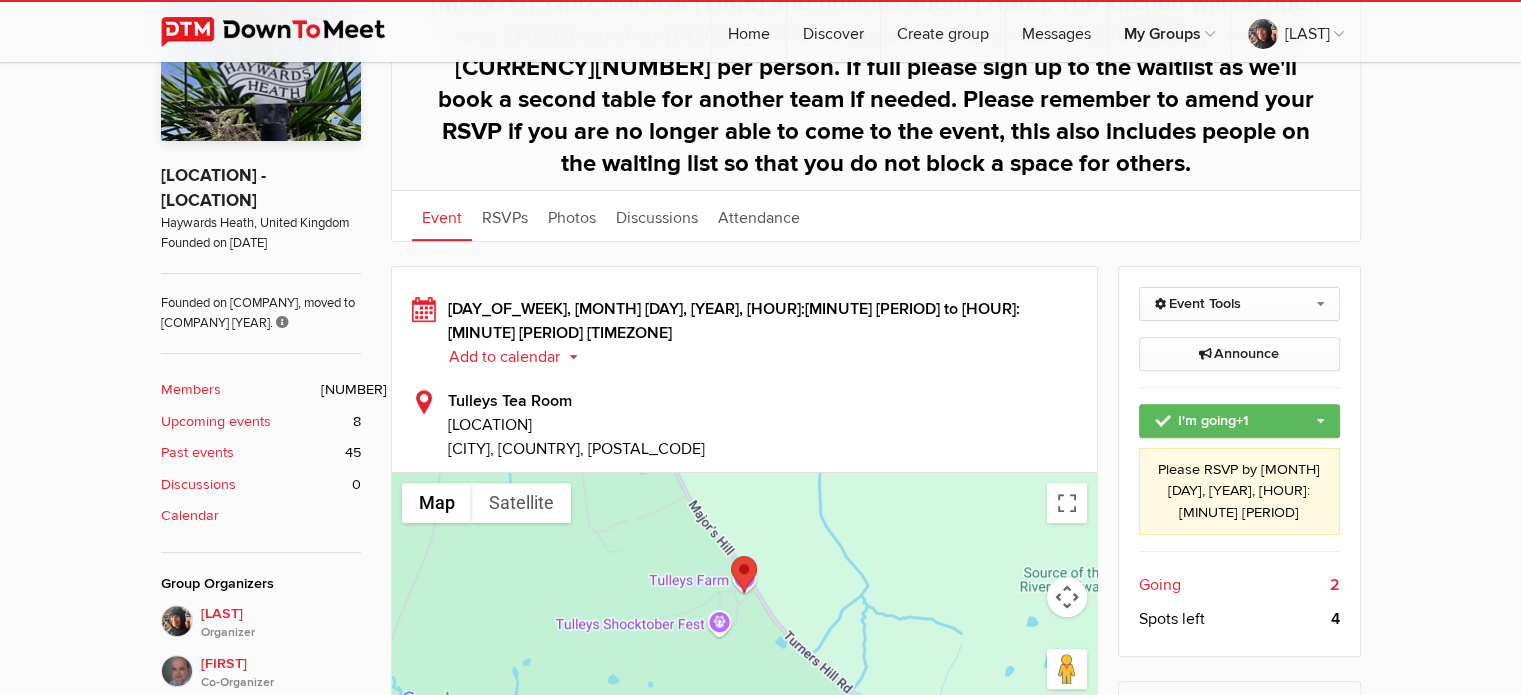 click on "Upcoming events" 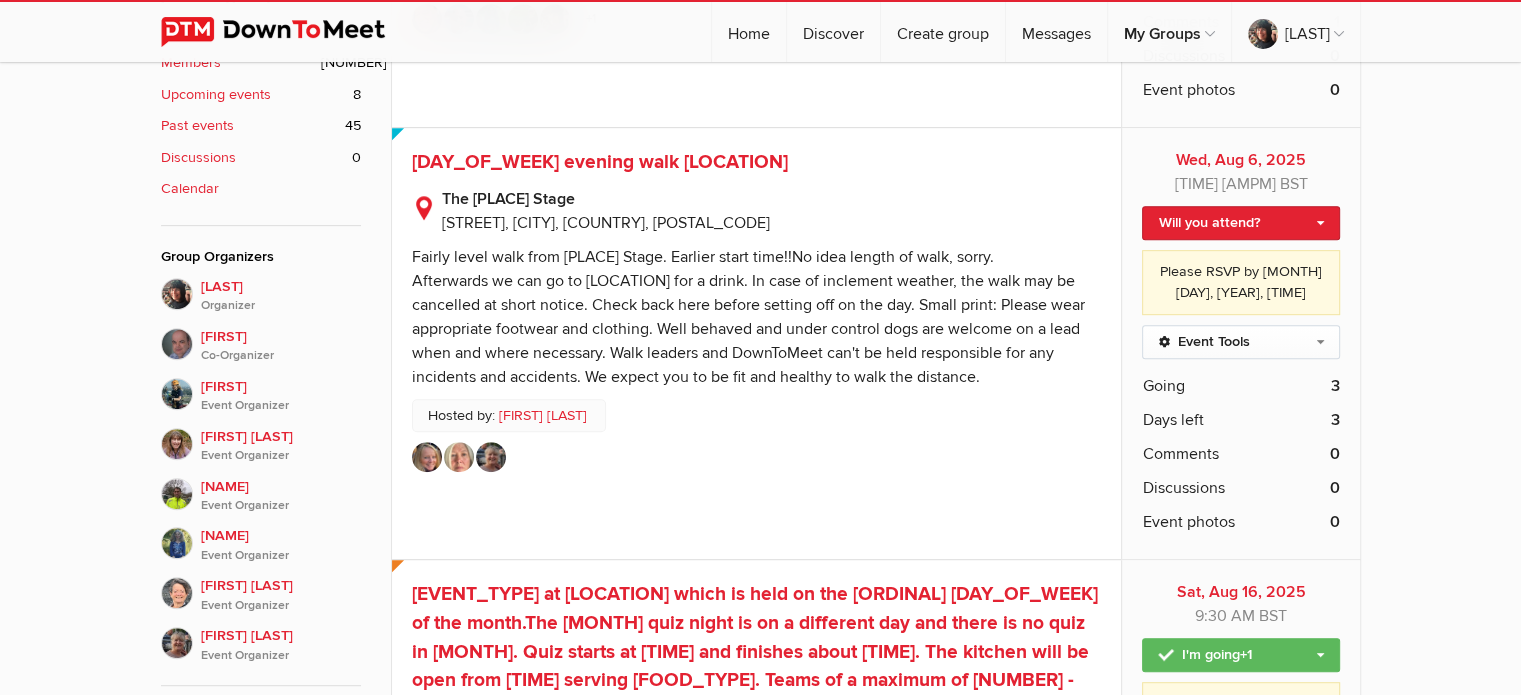scroll, scrollTop: 976, scrollLeft: 0, axis: vertical 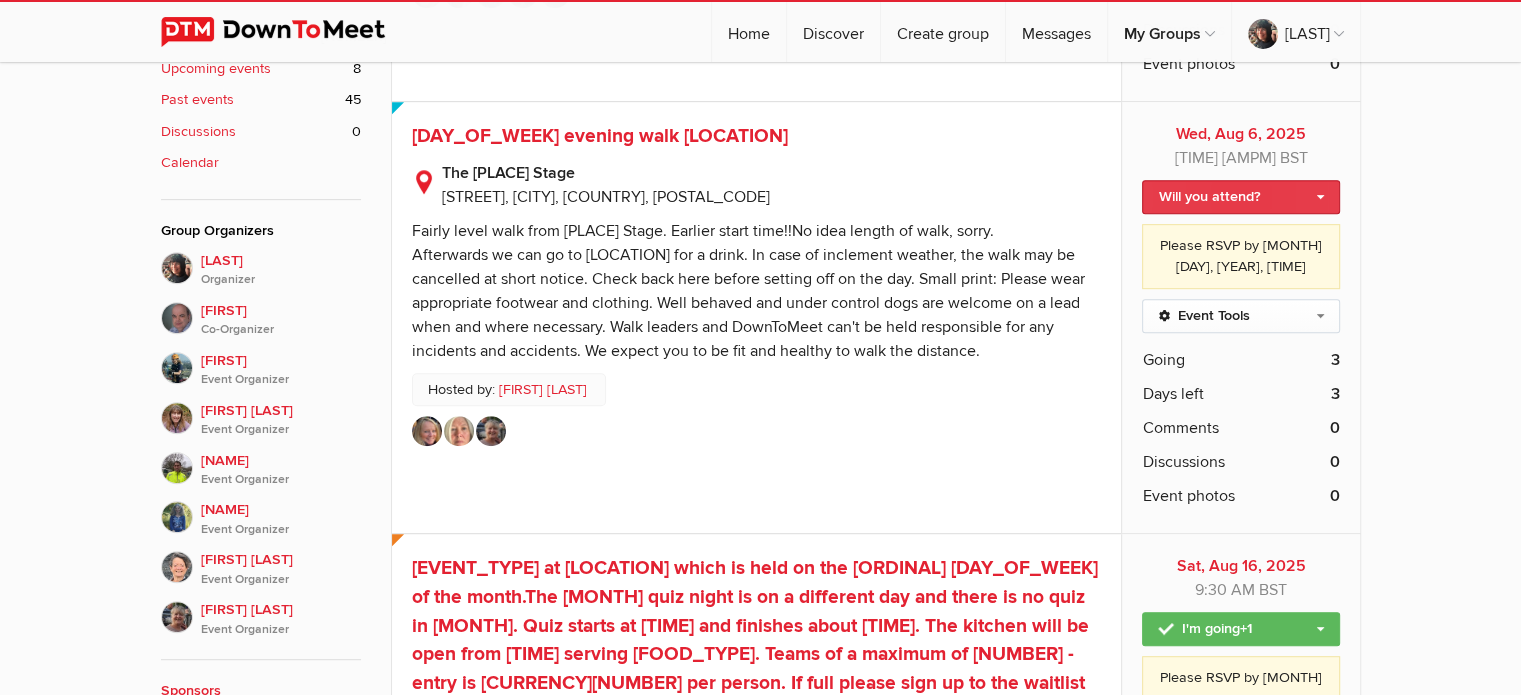 click on "Will you attend?" 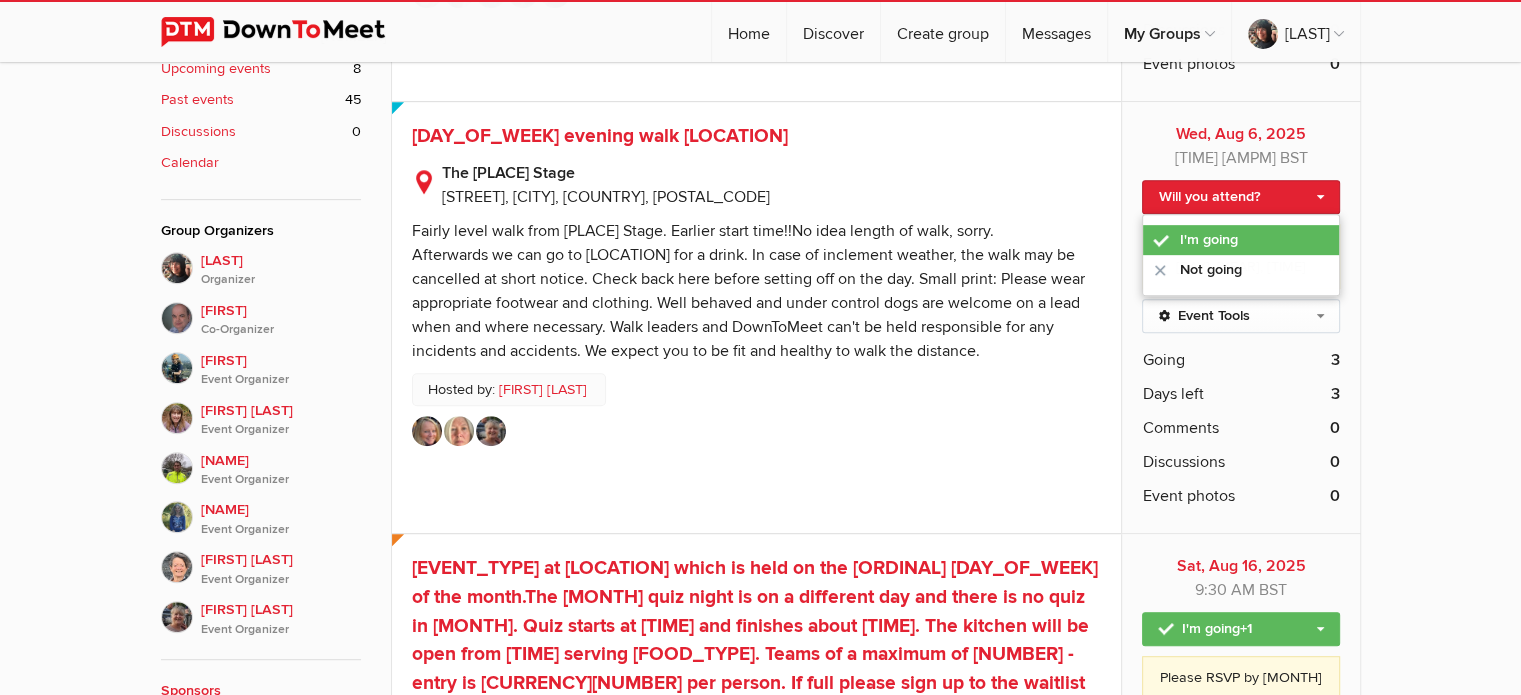 click on "I'm going" 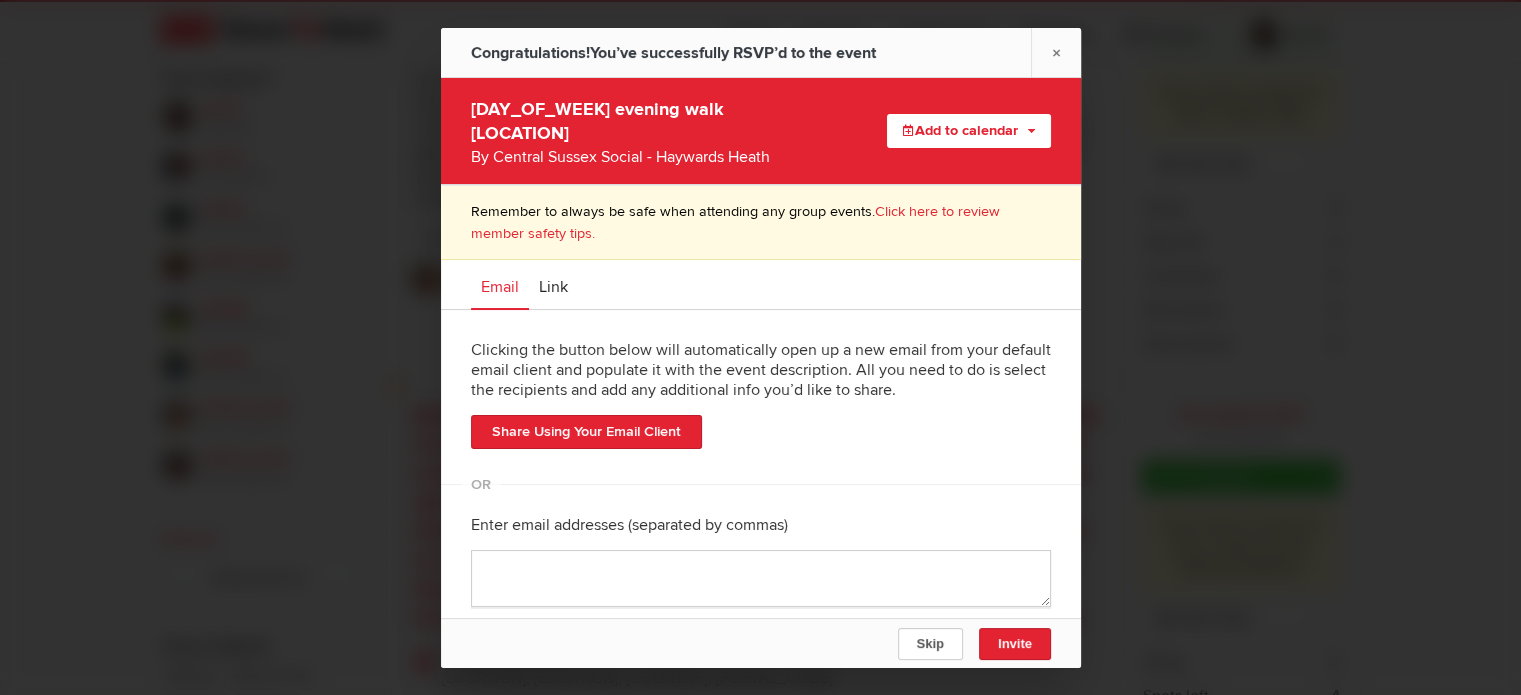 scroll, scrollTop: 1132, scrollLeft: 0, axis: vertical 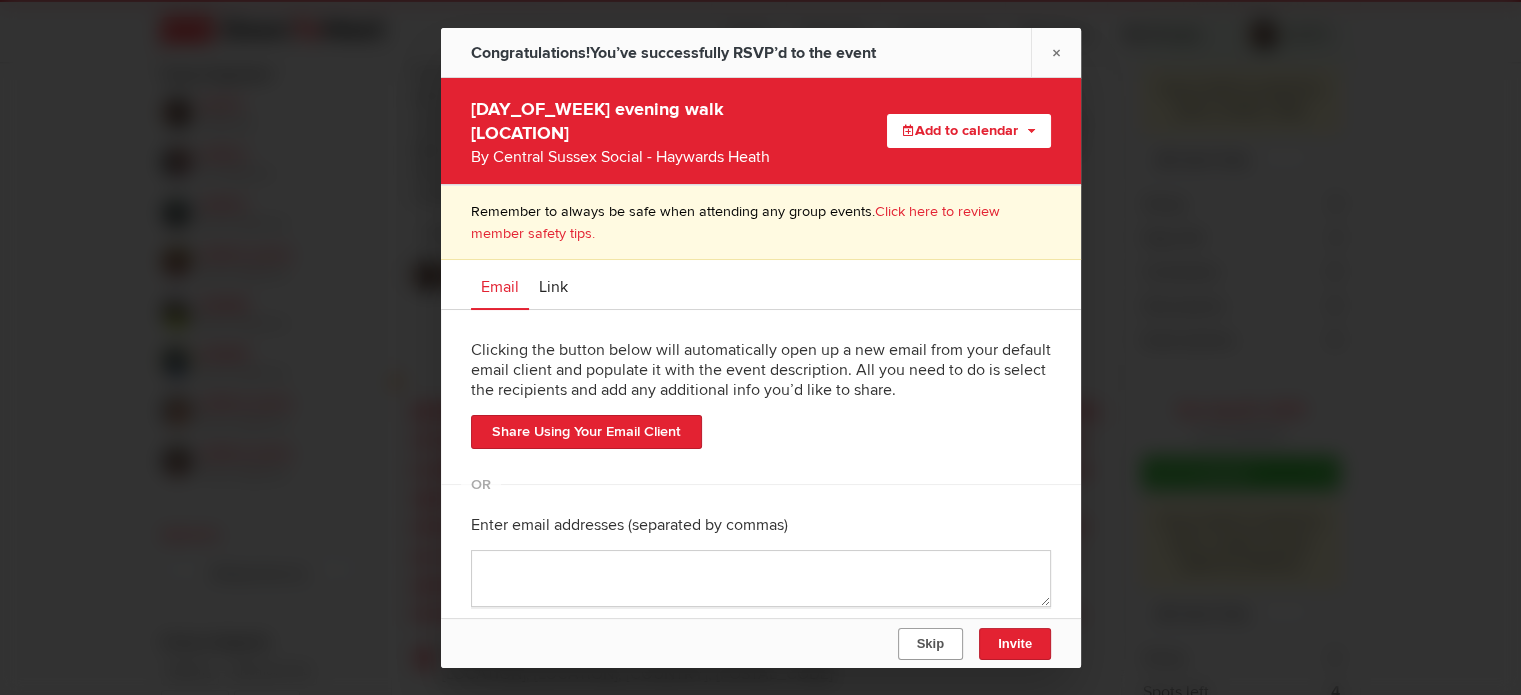 click on "Skip" 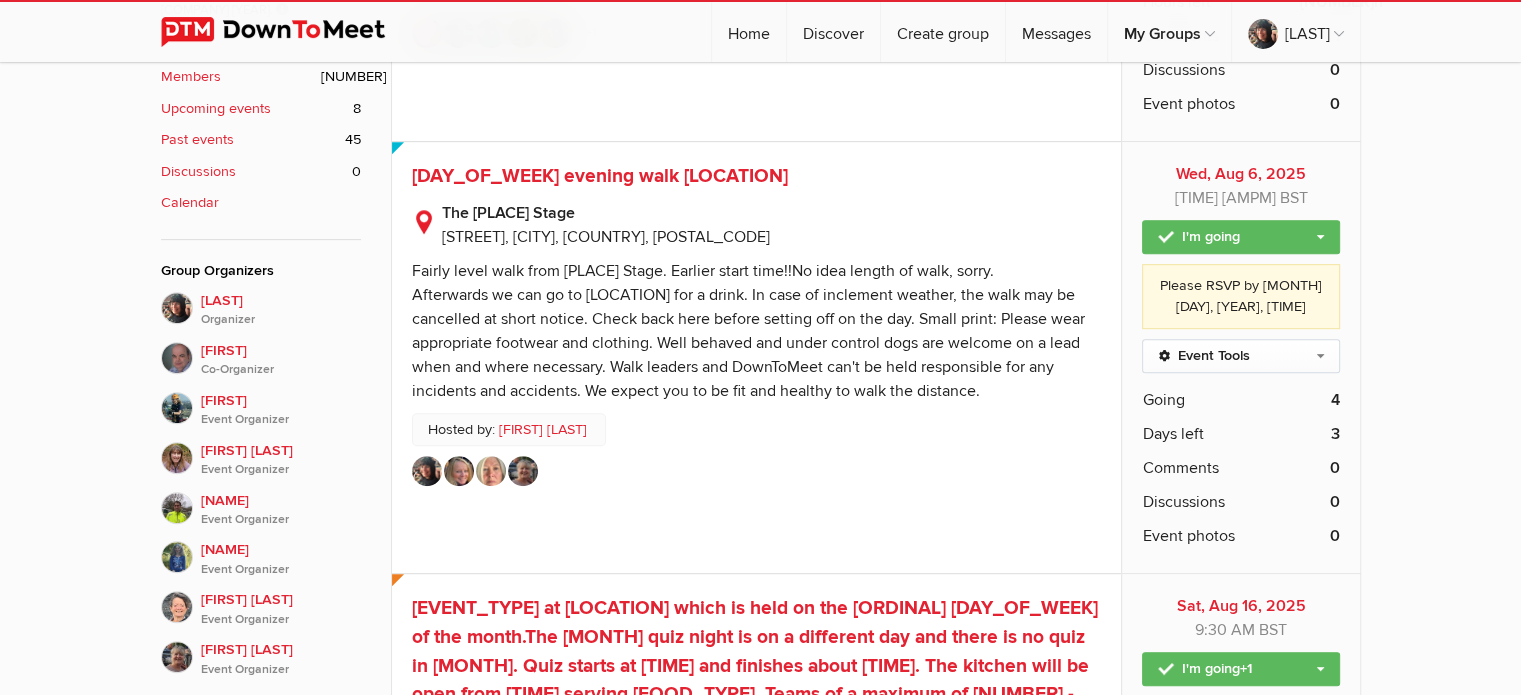 scroll, scrollTop: 930, scrollLeft: 0, axis: vertical 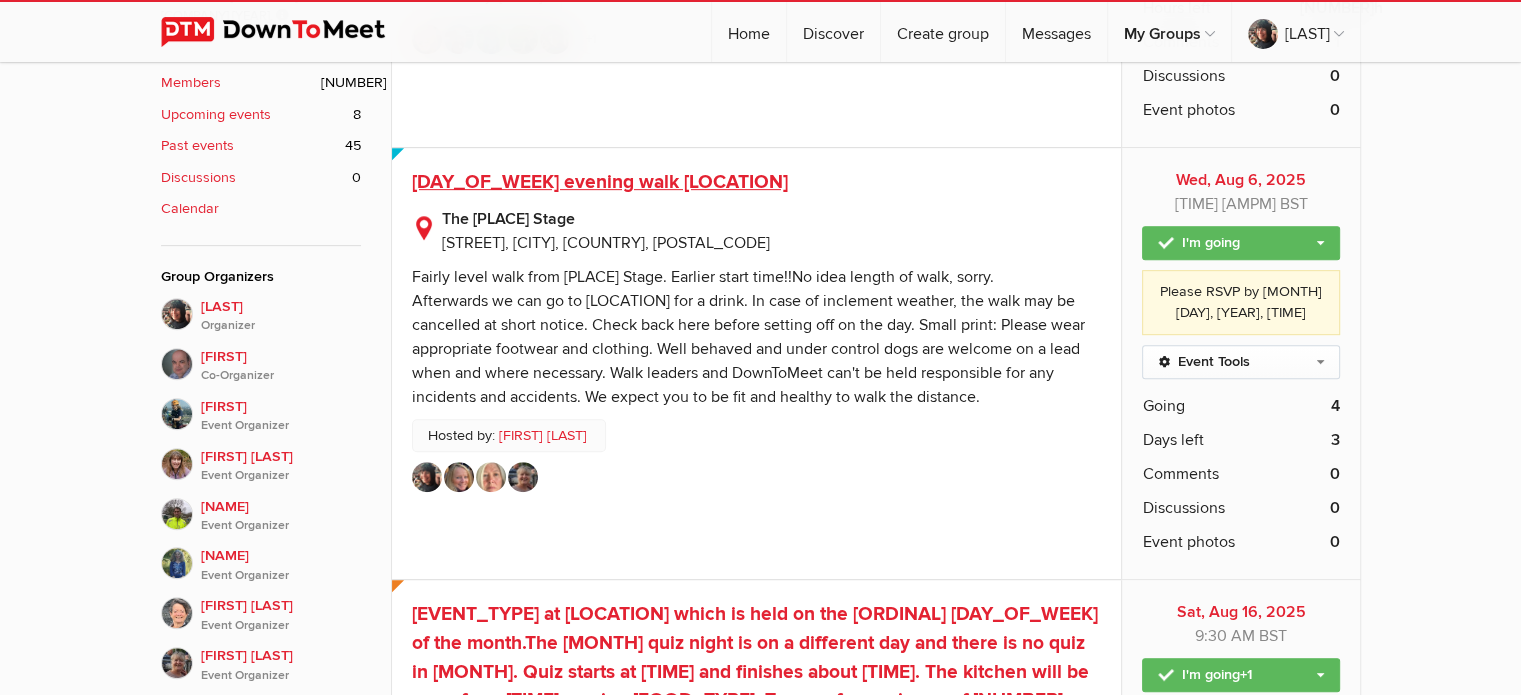 click on "[DAY_OF_WEEK] evening walk [LOCATION]" 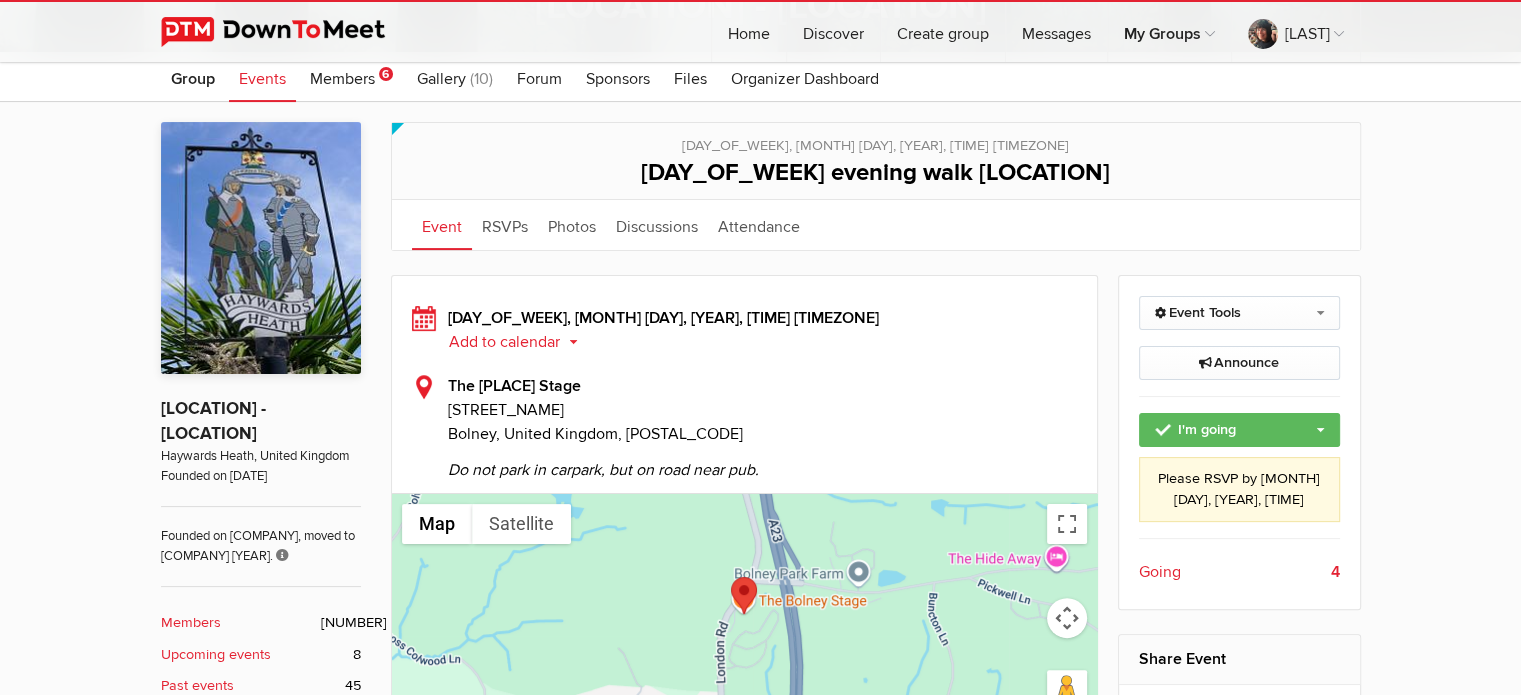 scroll, scrollTop: 399, scrollLeft: 0, axis: vertical 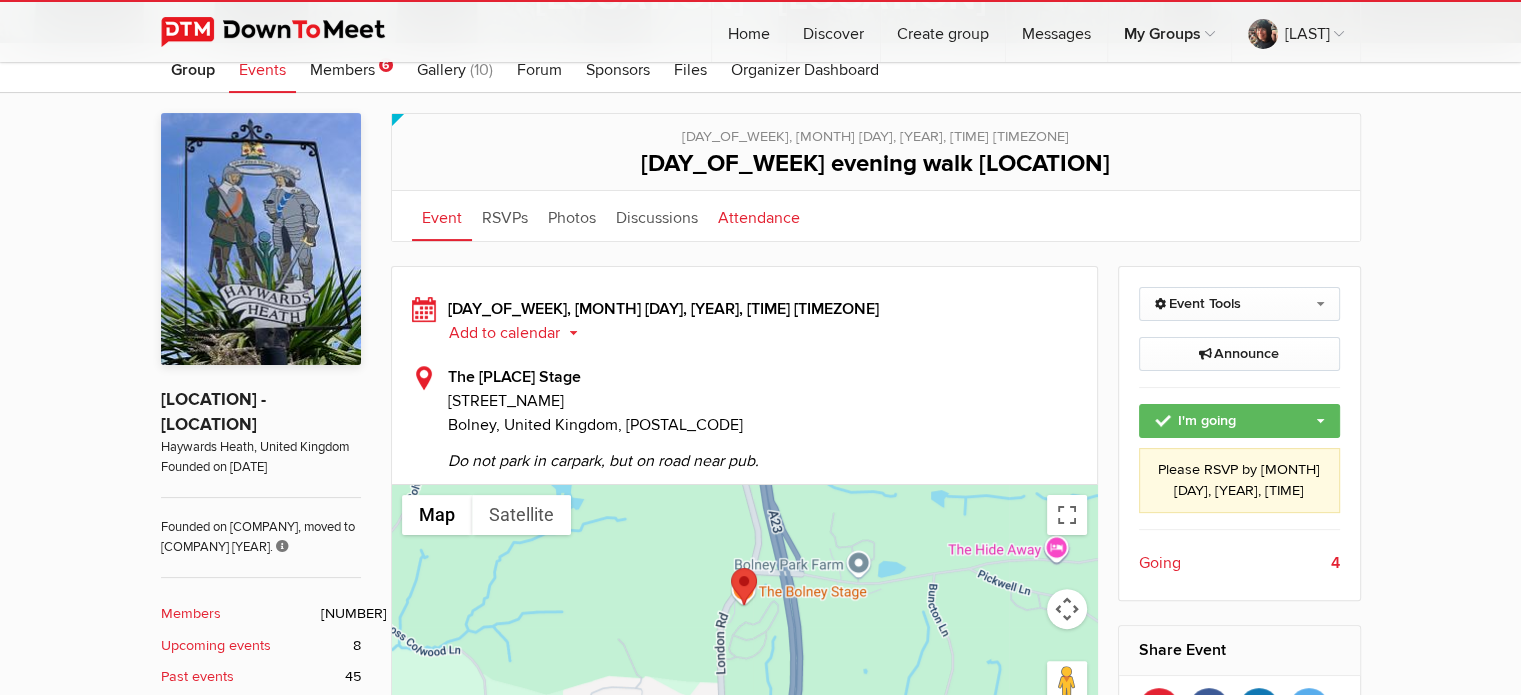 click on "Attendance" 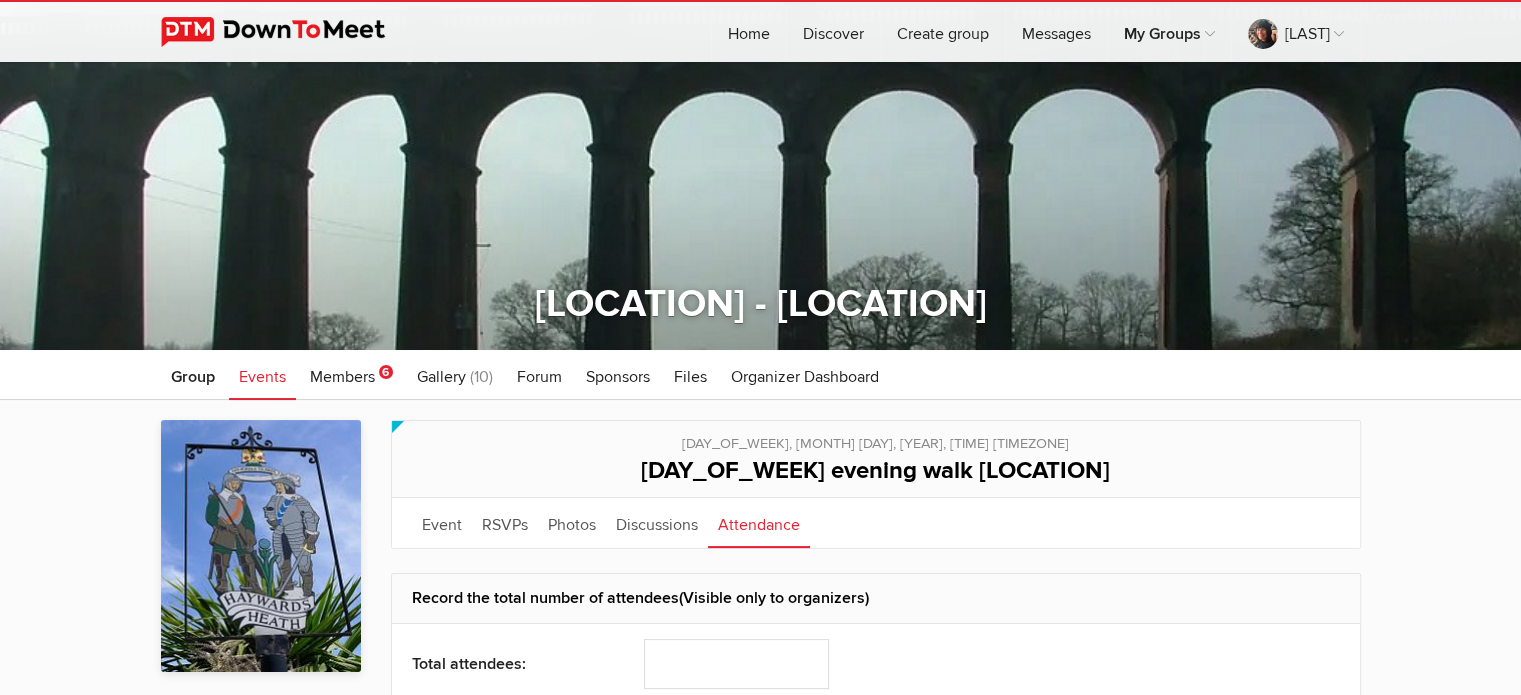 scroll, scrollTop: 48, scrollLeft: 0, axis: vertical 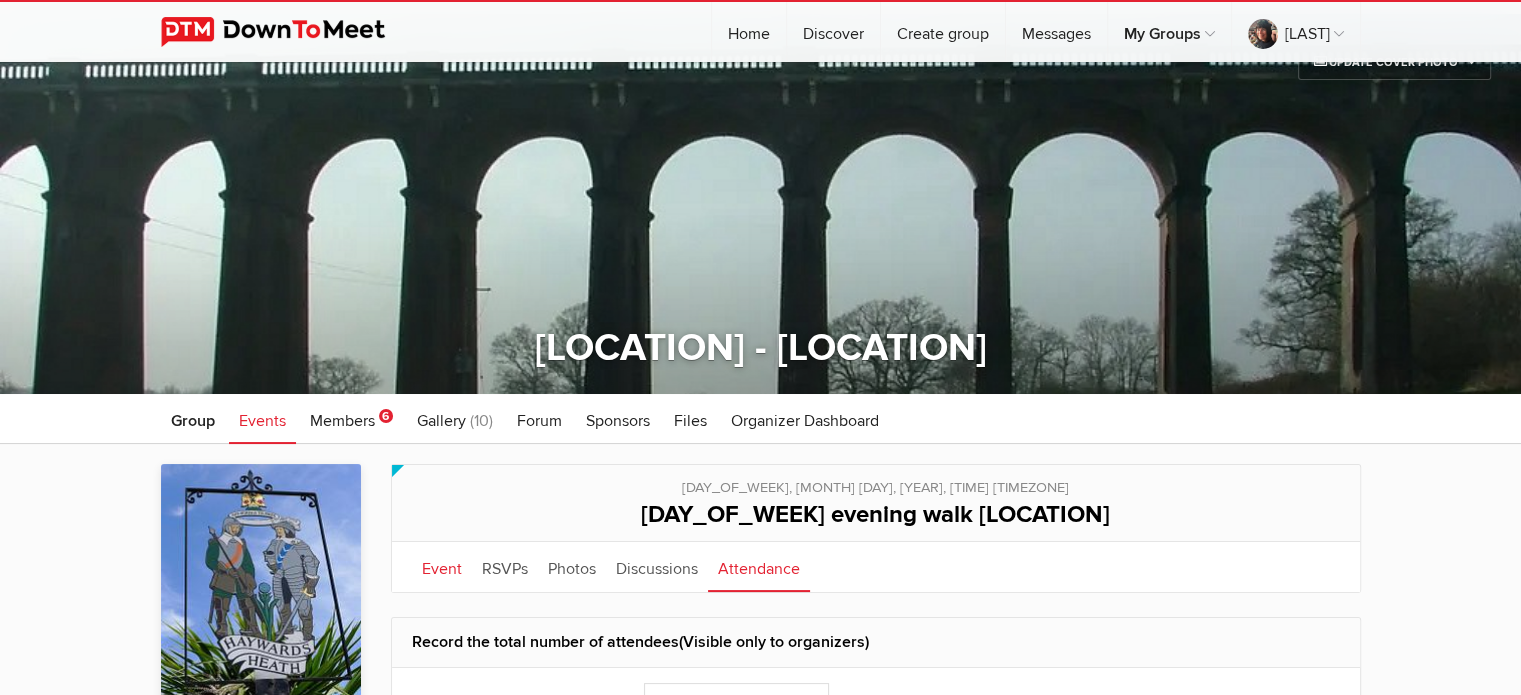 click on "Event" 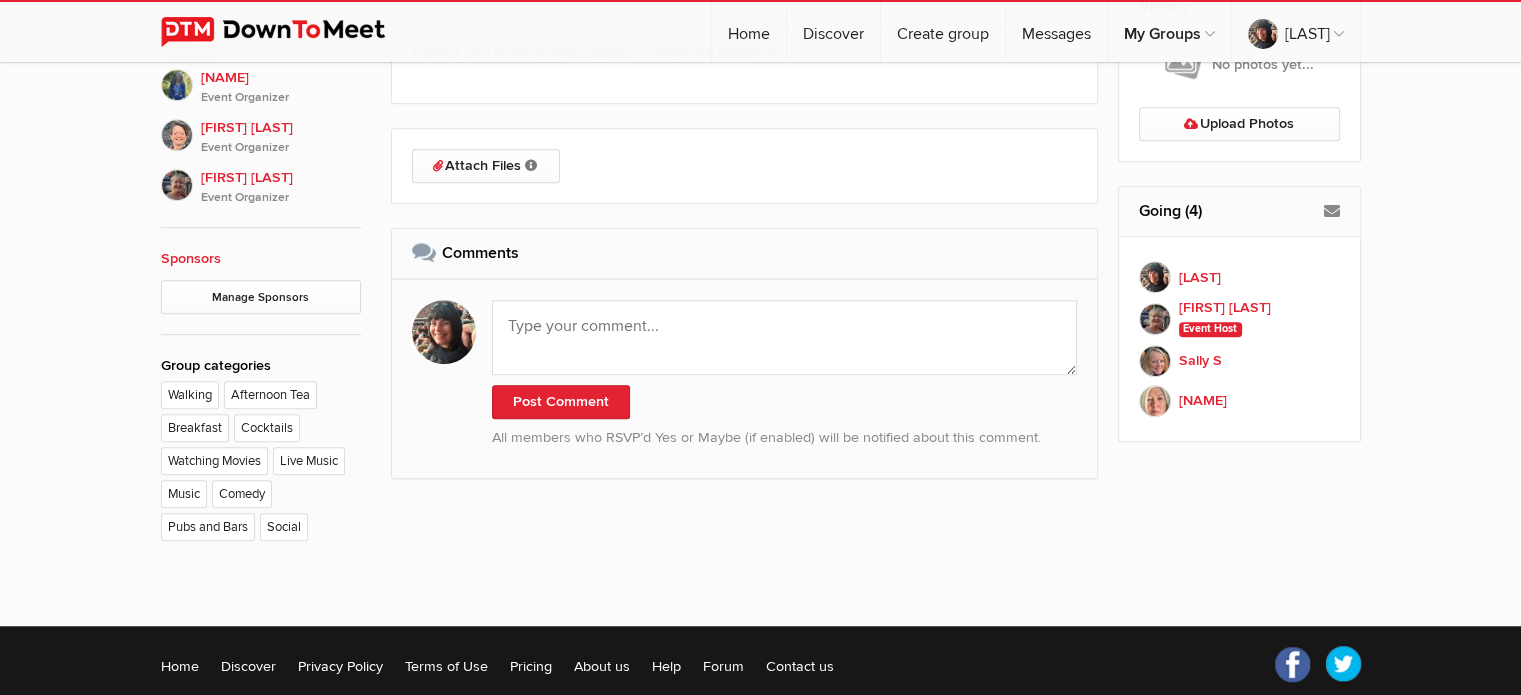scroll, scrollTop: 1414, scrollLeft: 0, axis: vertical 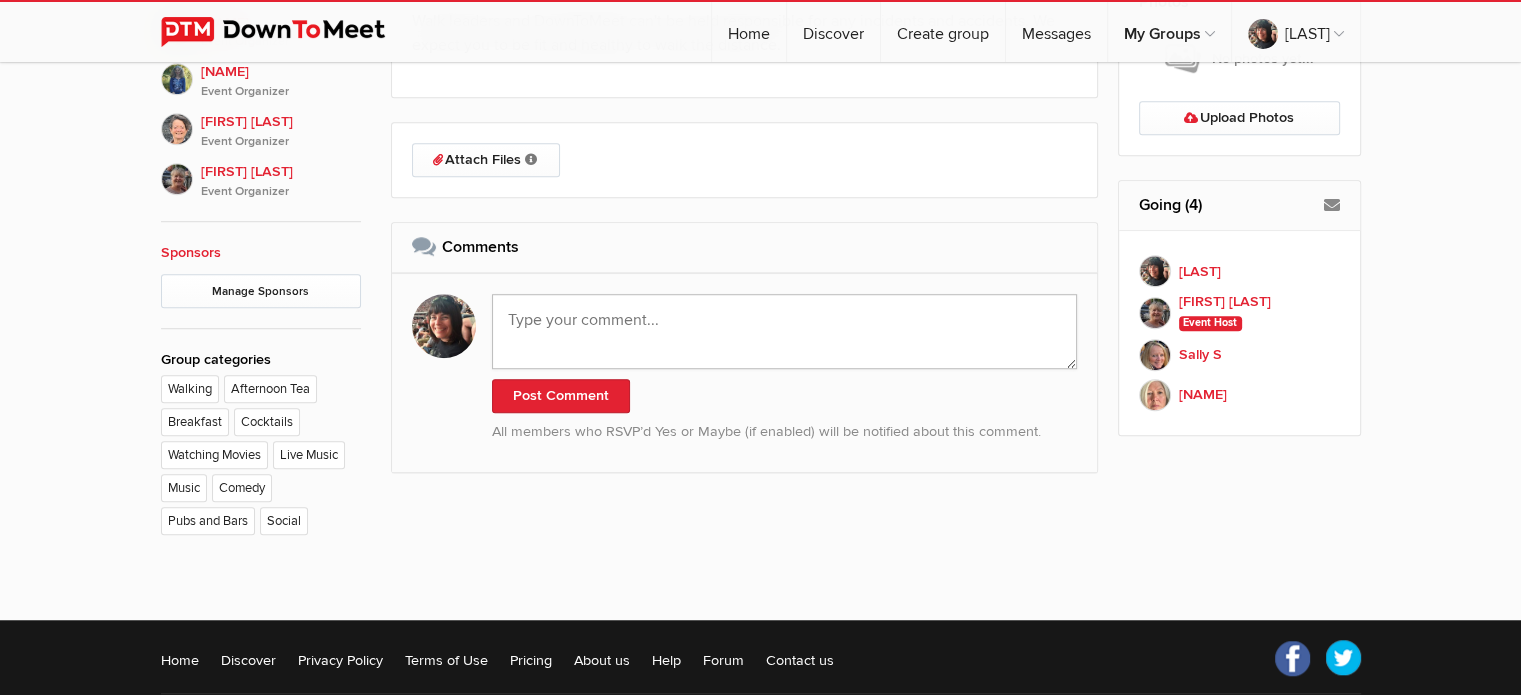 click 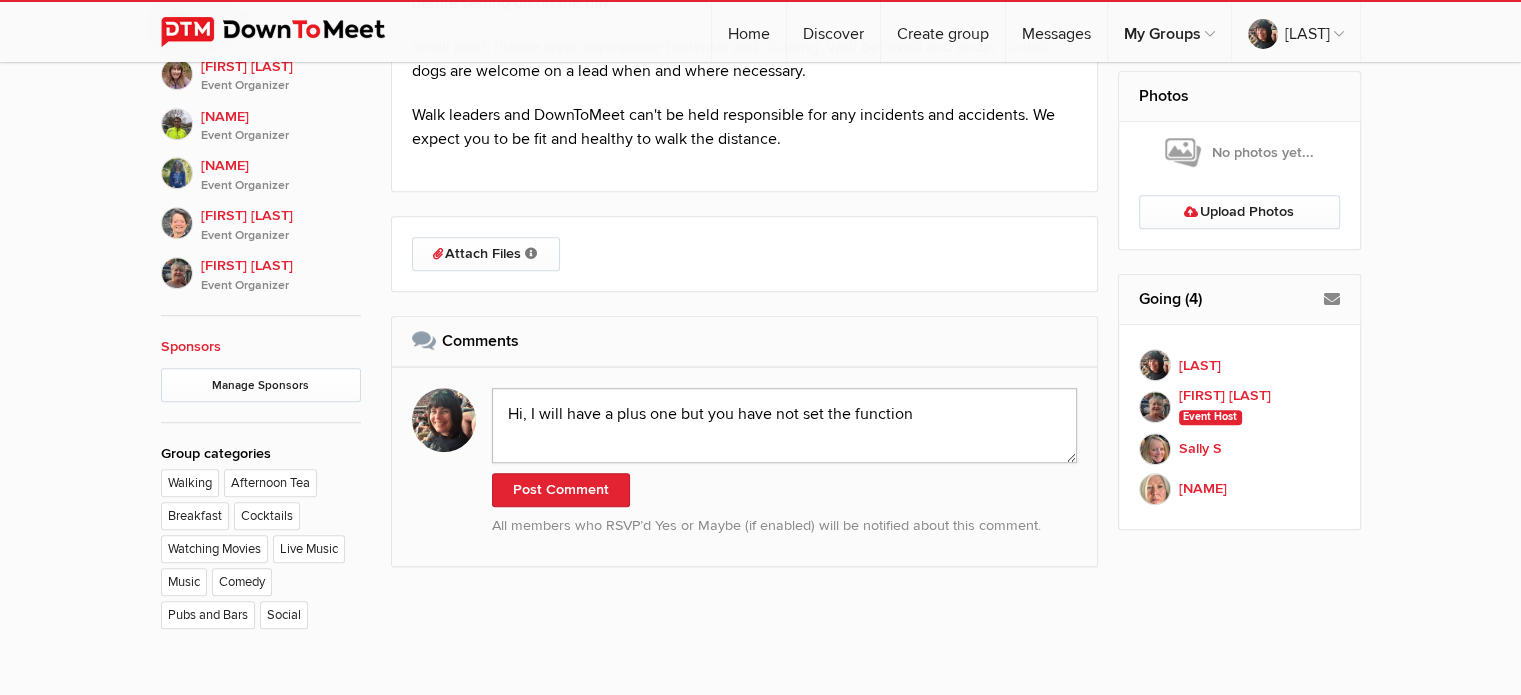 scroll, scrollTop: 1318, scrollLeft: 0, axis: vertical 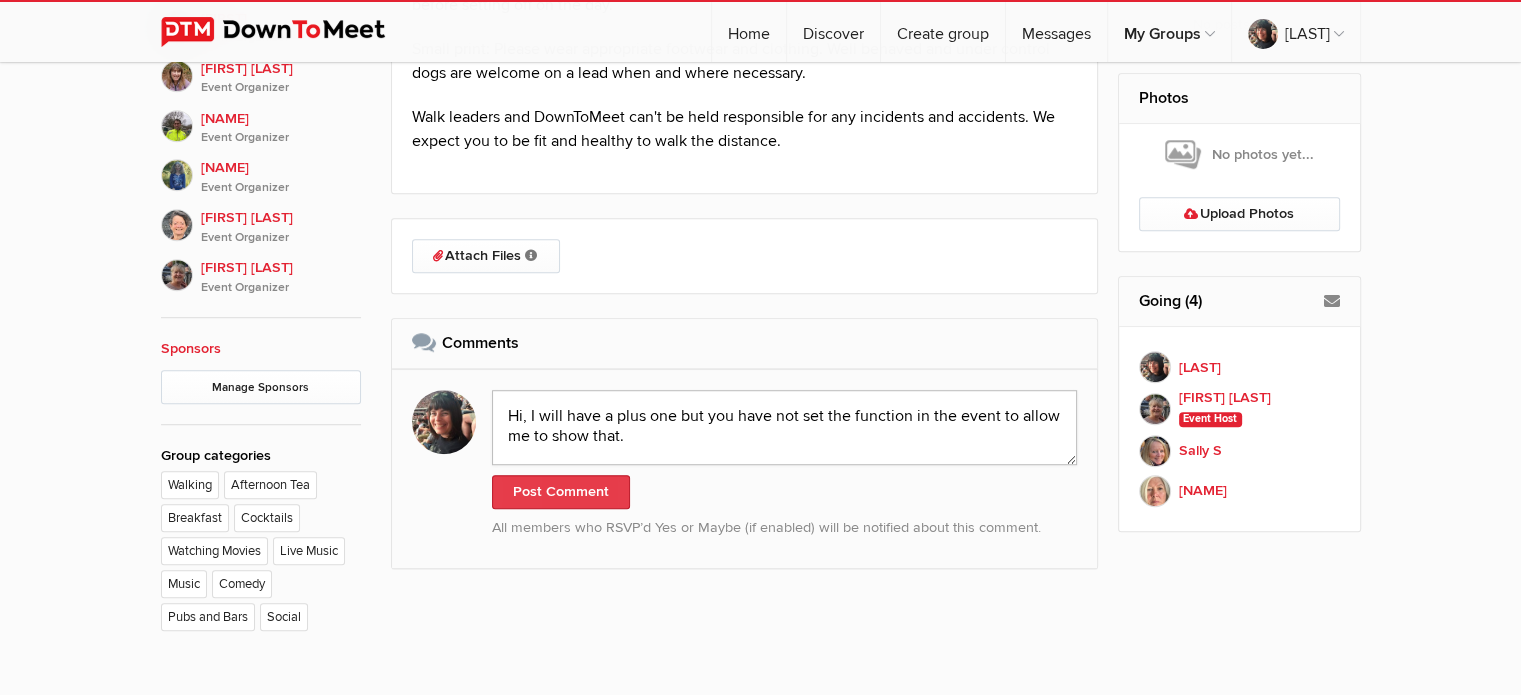 type on "Hi, I will have a plus one but you have not set the function in the event to allow me to show that." 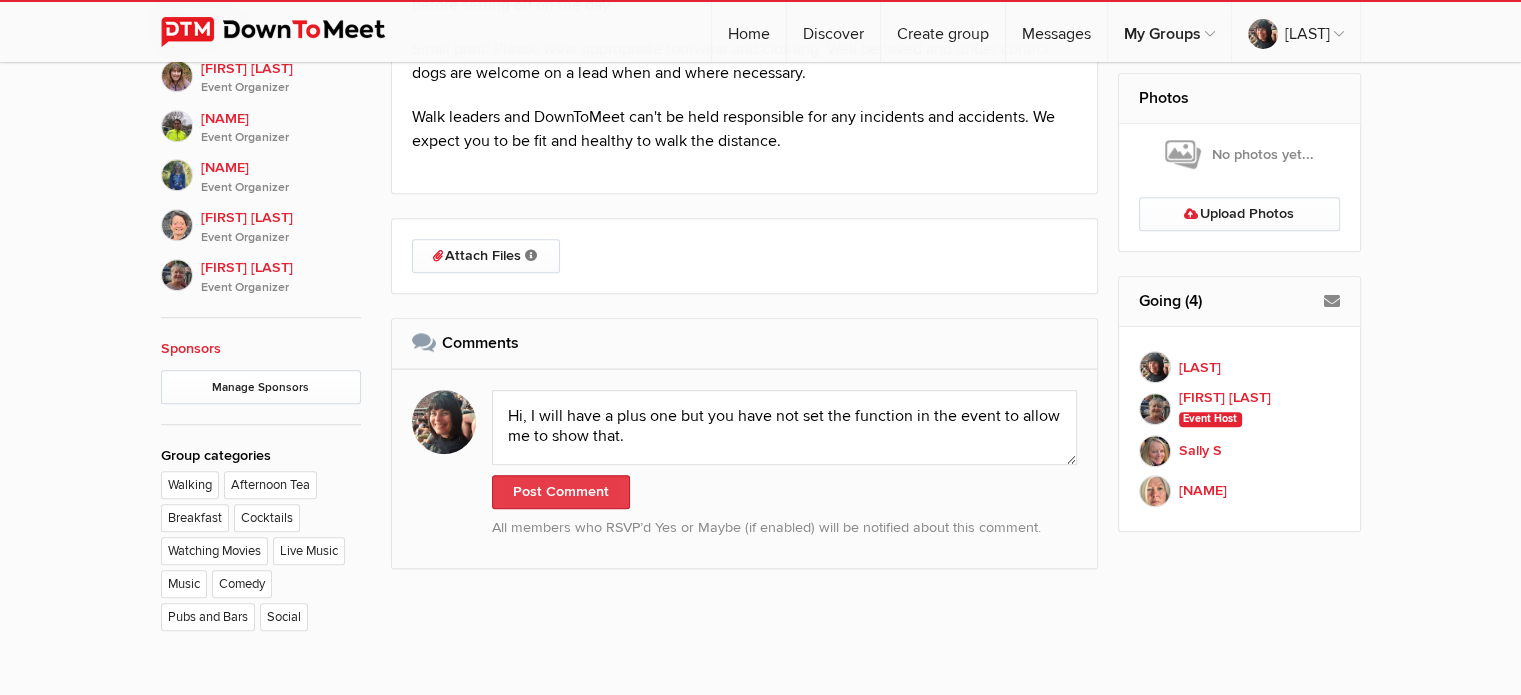 click on "Post Comment" 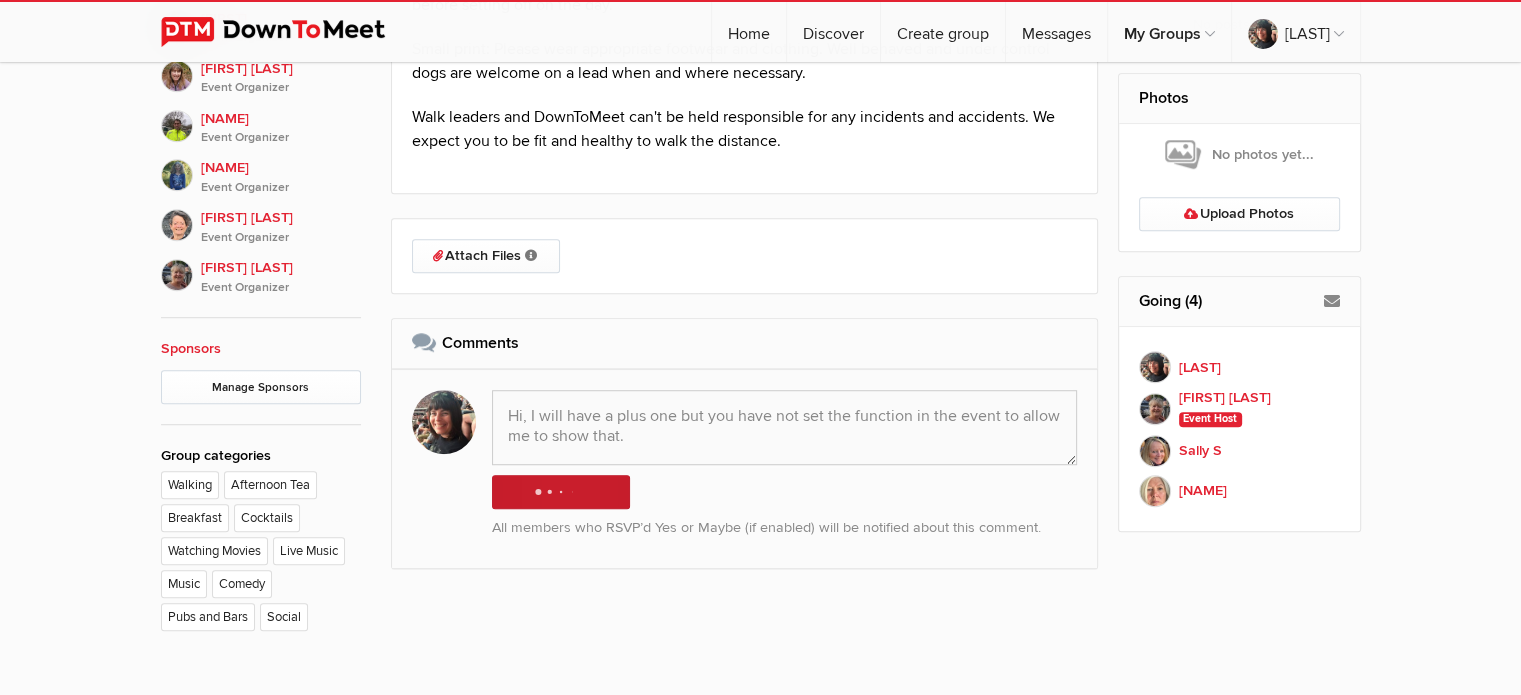 type 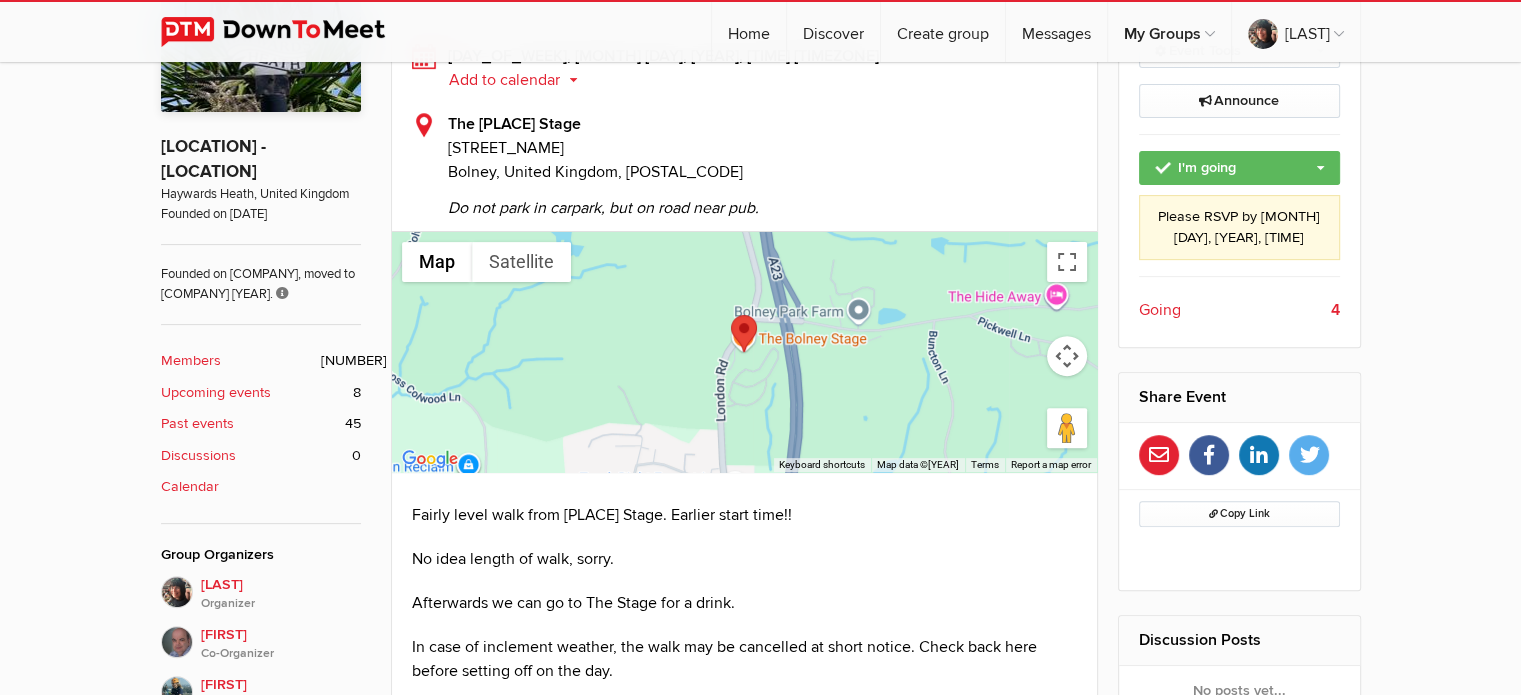 scroll, scrollTop: 646, scrollLeft: 0, axis: vertical 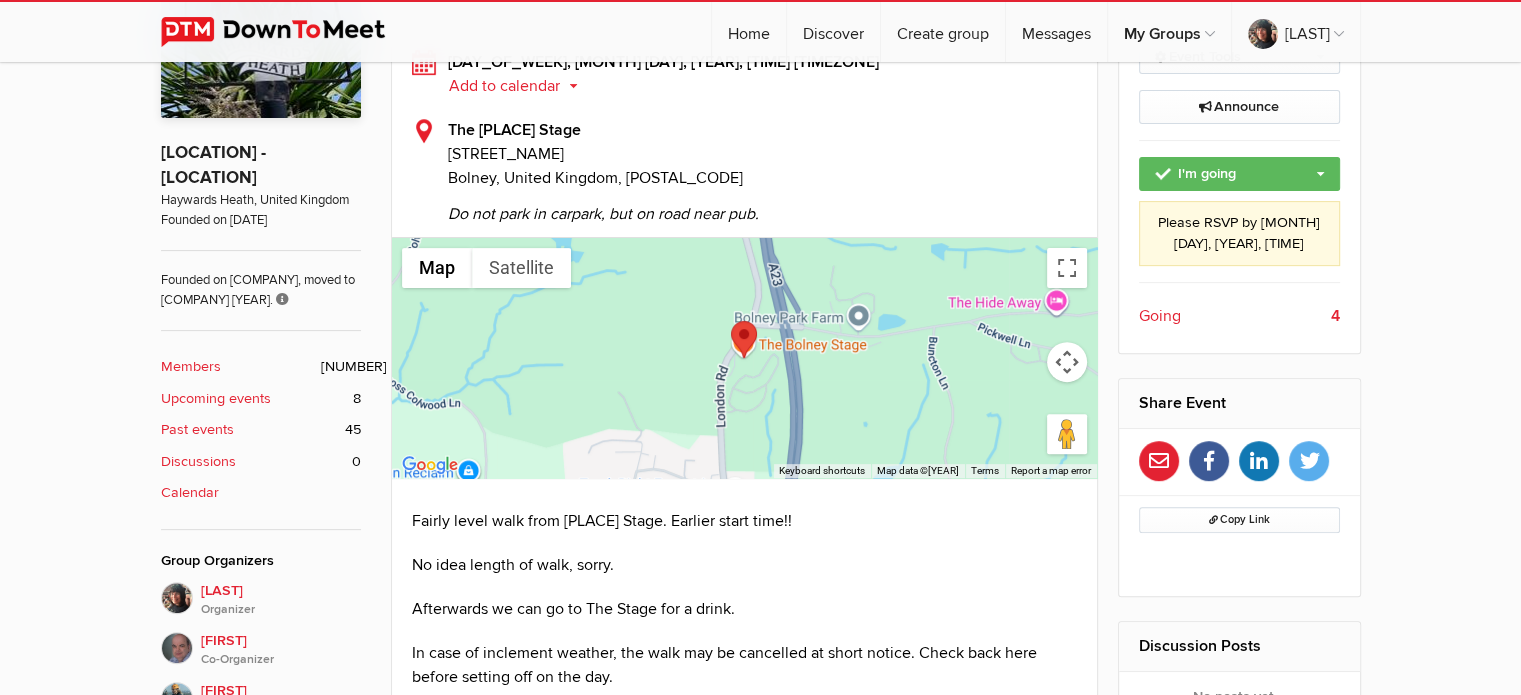 click on "Upcoming events" 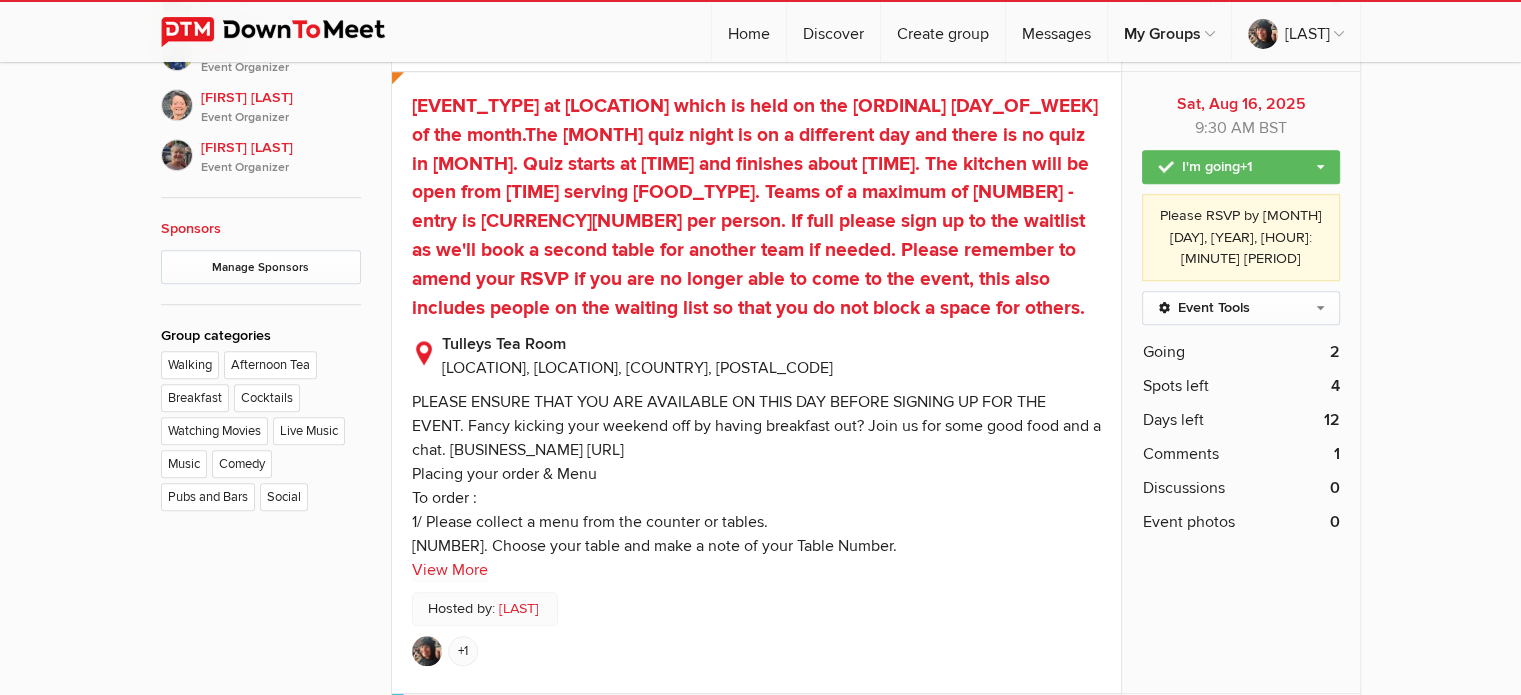 scroll, scrollTop: 1435, scrollLeft: 0, axis: vertical 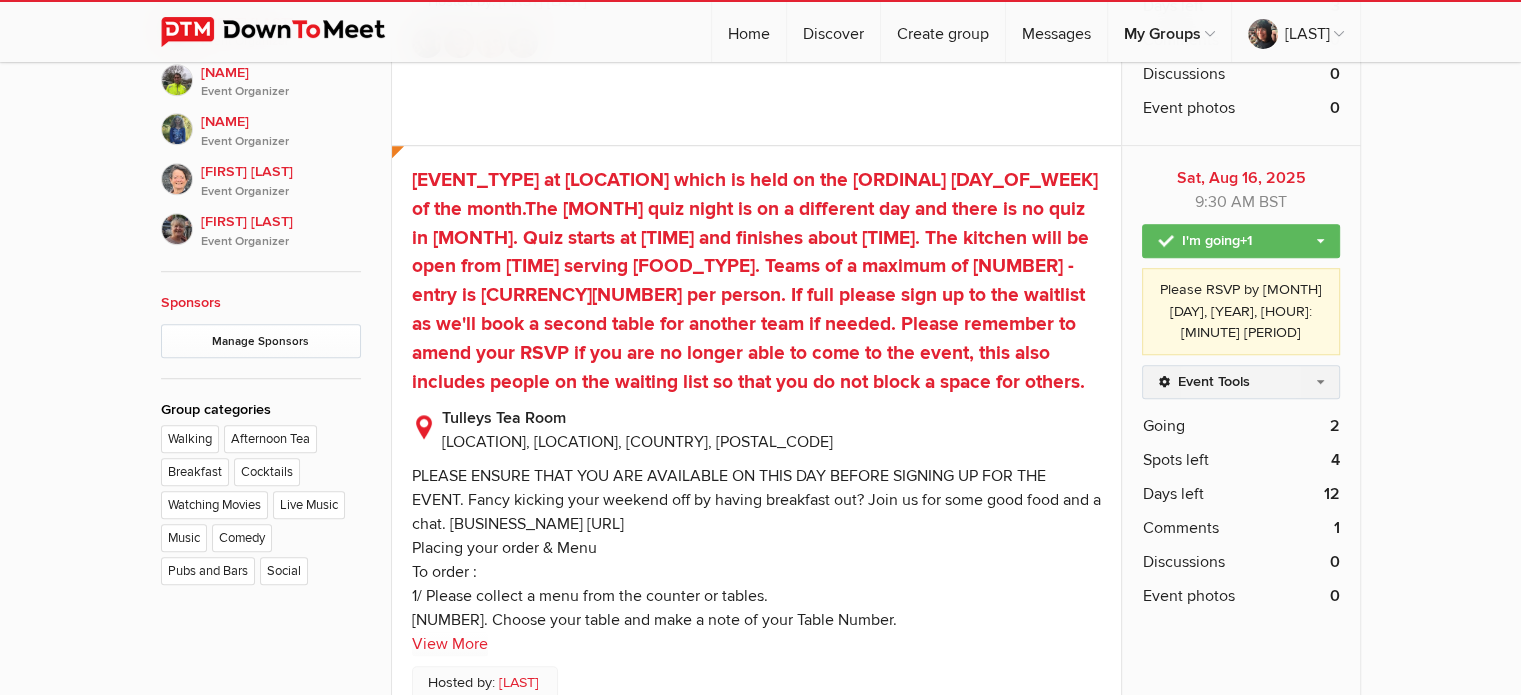 click on "Event Tools" 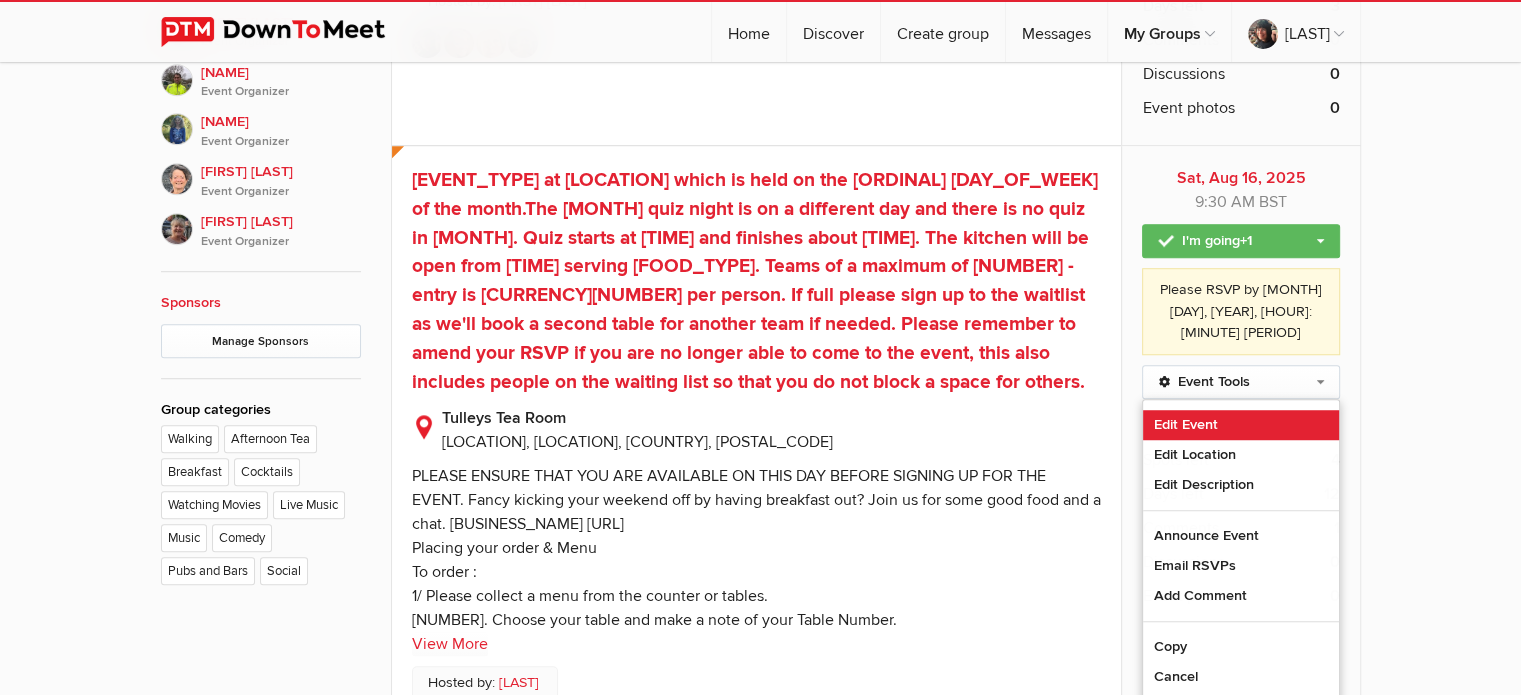 click on "Edit Event" 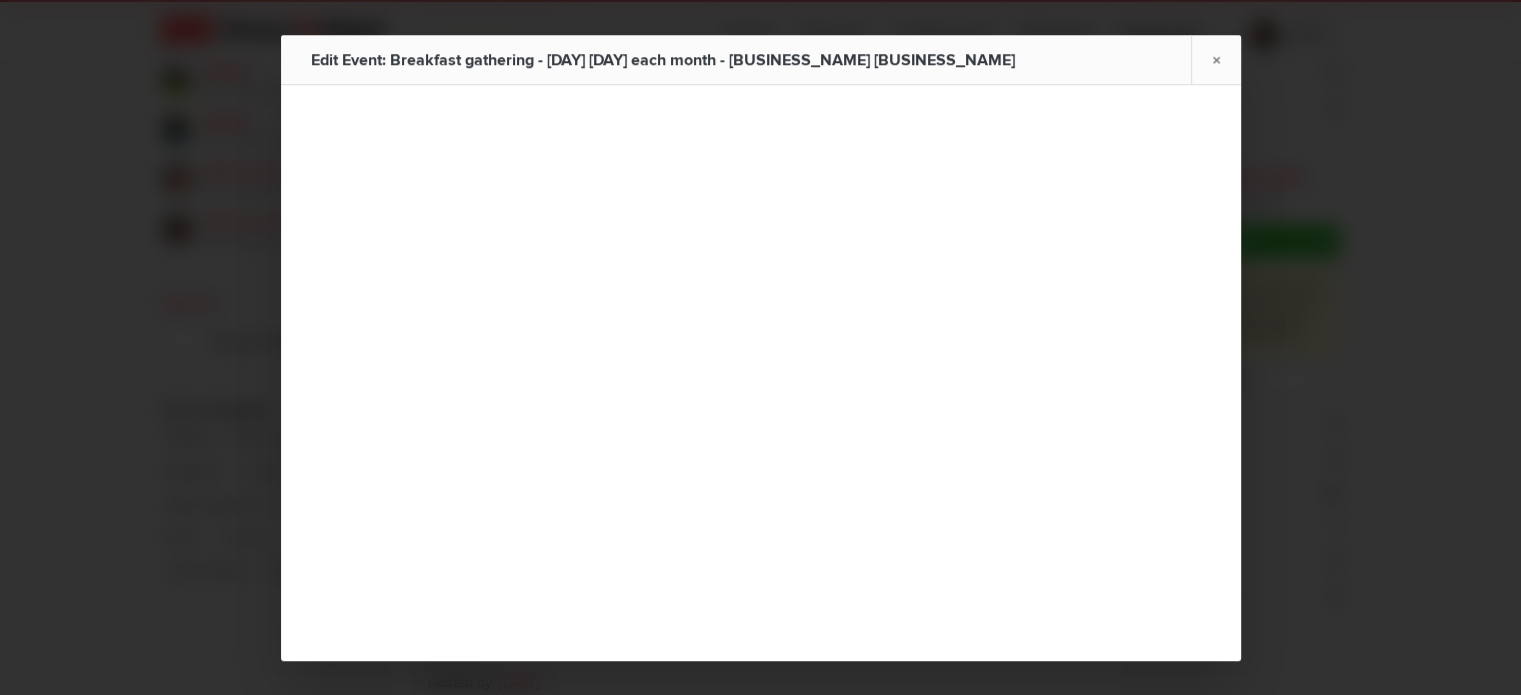 type on "[EVENT_TYPE] at [LOCATION] which is held on the [ORDINAL] [DAY_OF_WEEK] of the month.The [MONTH] quiz night is on a different day and there is no quiz in [MONTH]. Quiz starts at [TIME] and finishes about [TIME]. The kitchen will be open from [TIME] serving [FOOD_TYPE]. Teams of a maximum of [NUMBER] - entry is [CURRENCY][NUMBER] per person. If full please sign up to the waitlist as we'll book a second table for another team if needed. Please remember to amend your RSVP if you are no longer able to come to the event, this also includes people on the waiting list so that you do not block a space for others." 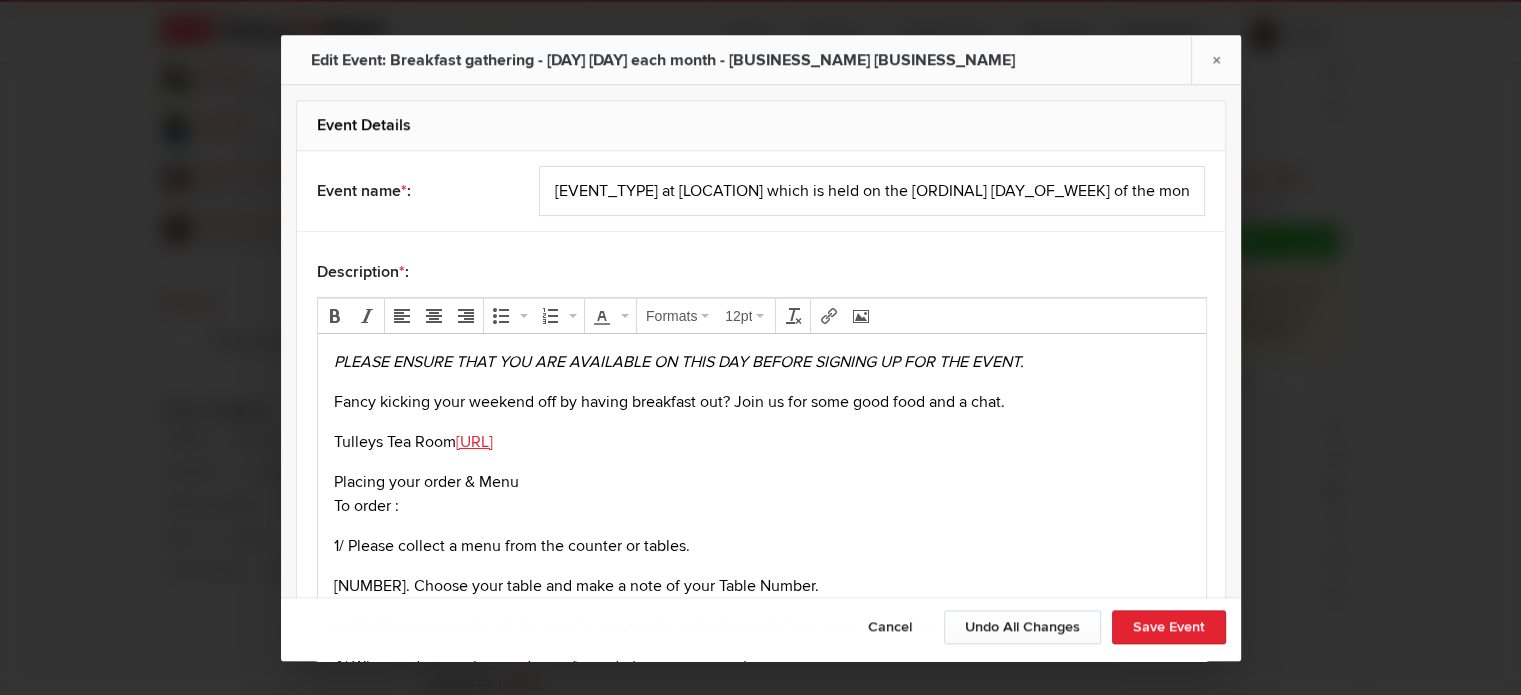 scroll, scrollTop: 0, scrollLeft: 0, axis: both 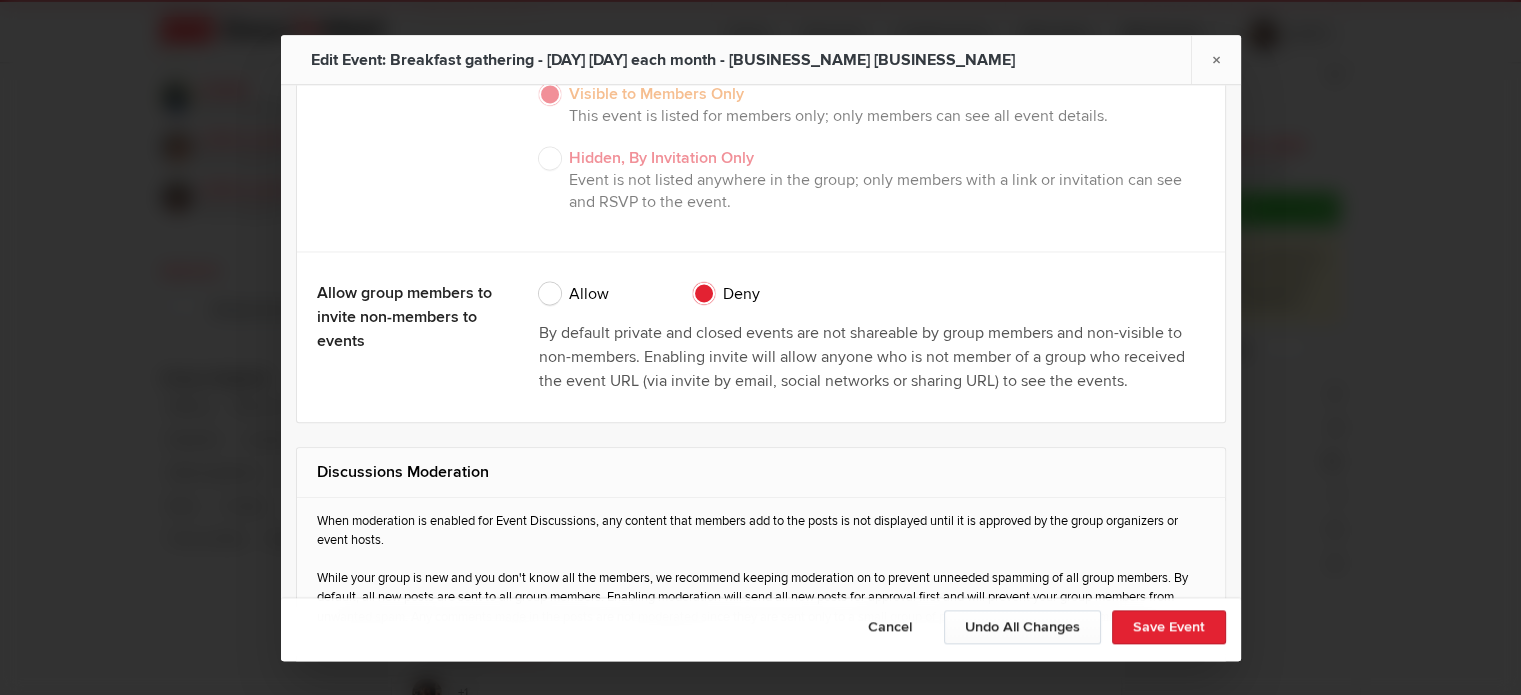 click on "Allow" 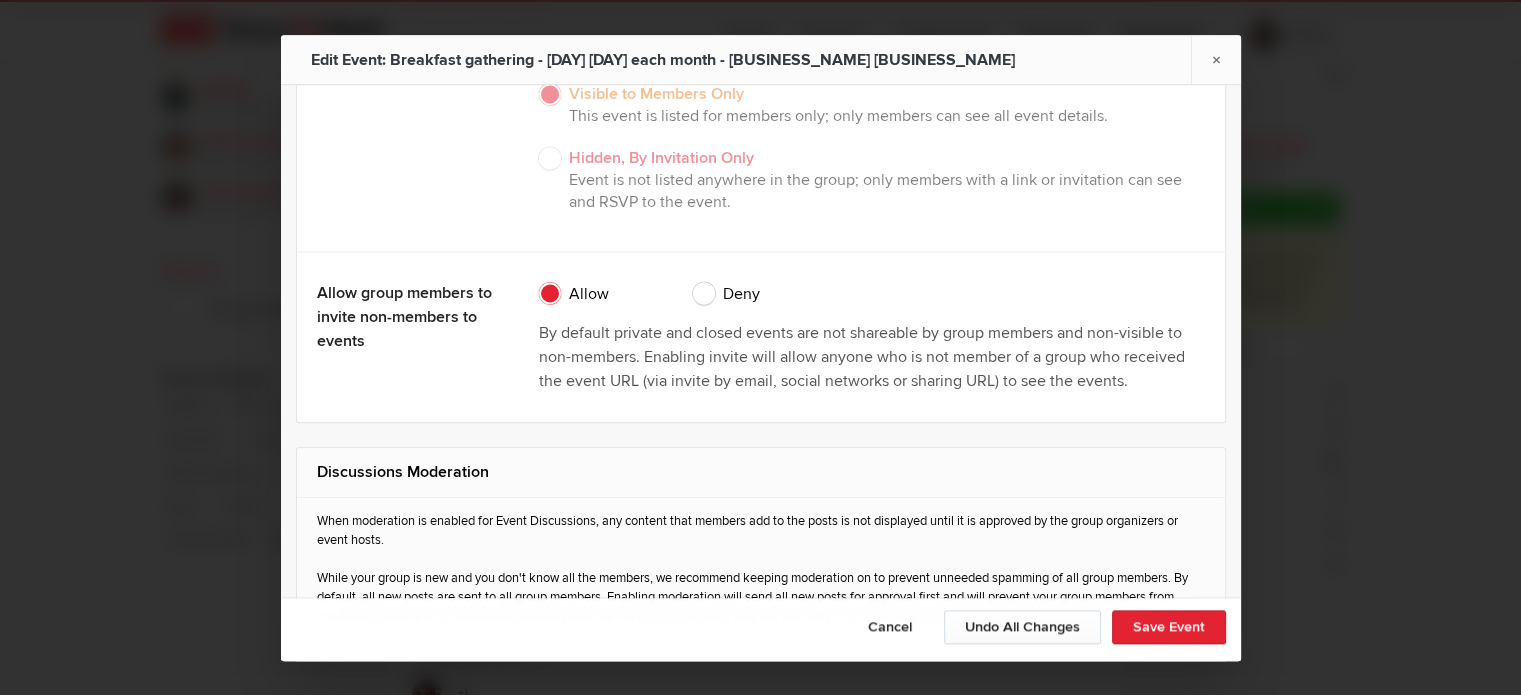 click on "Deny" 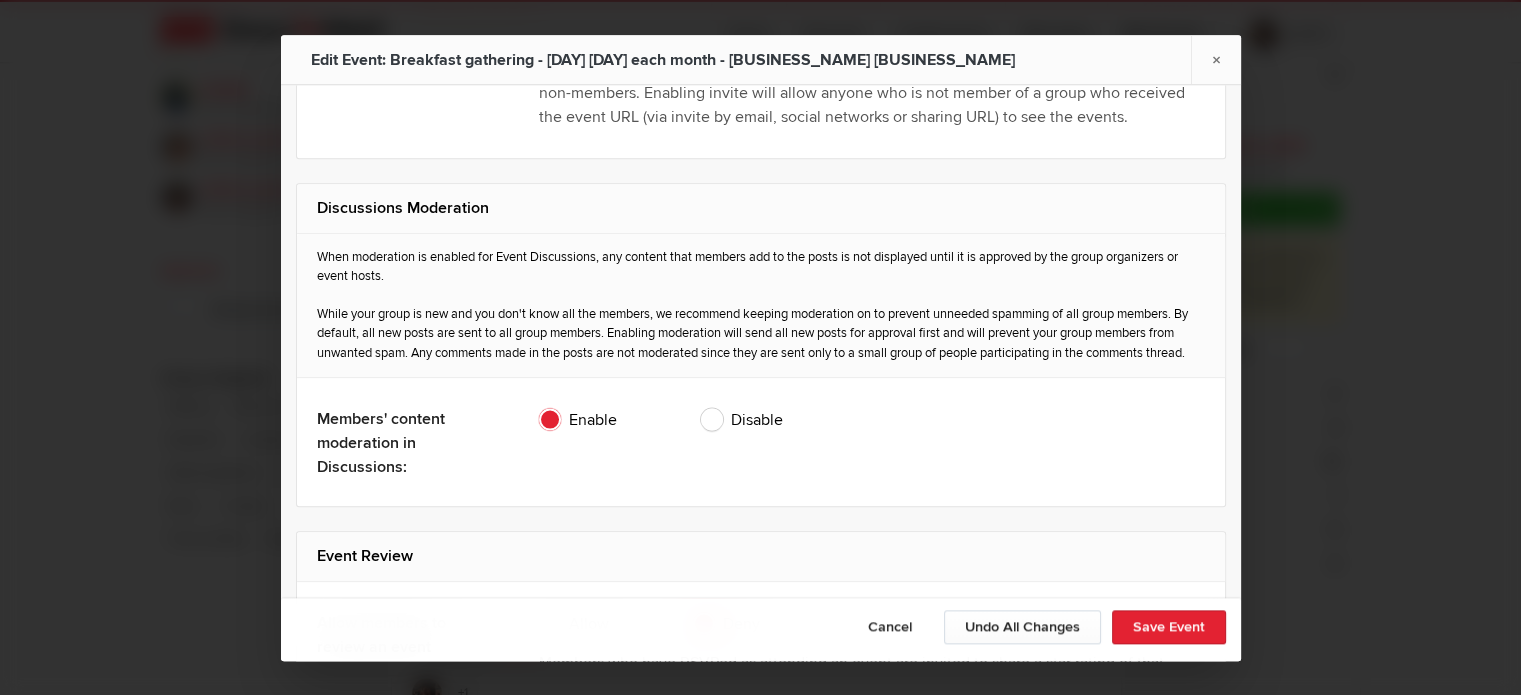 scroll, scrollTop: 3868, scrollLeft: 0, axis: vertical 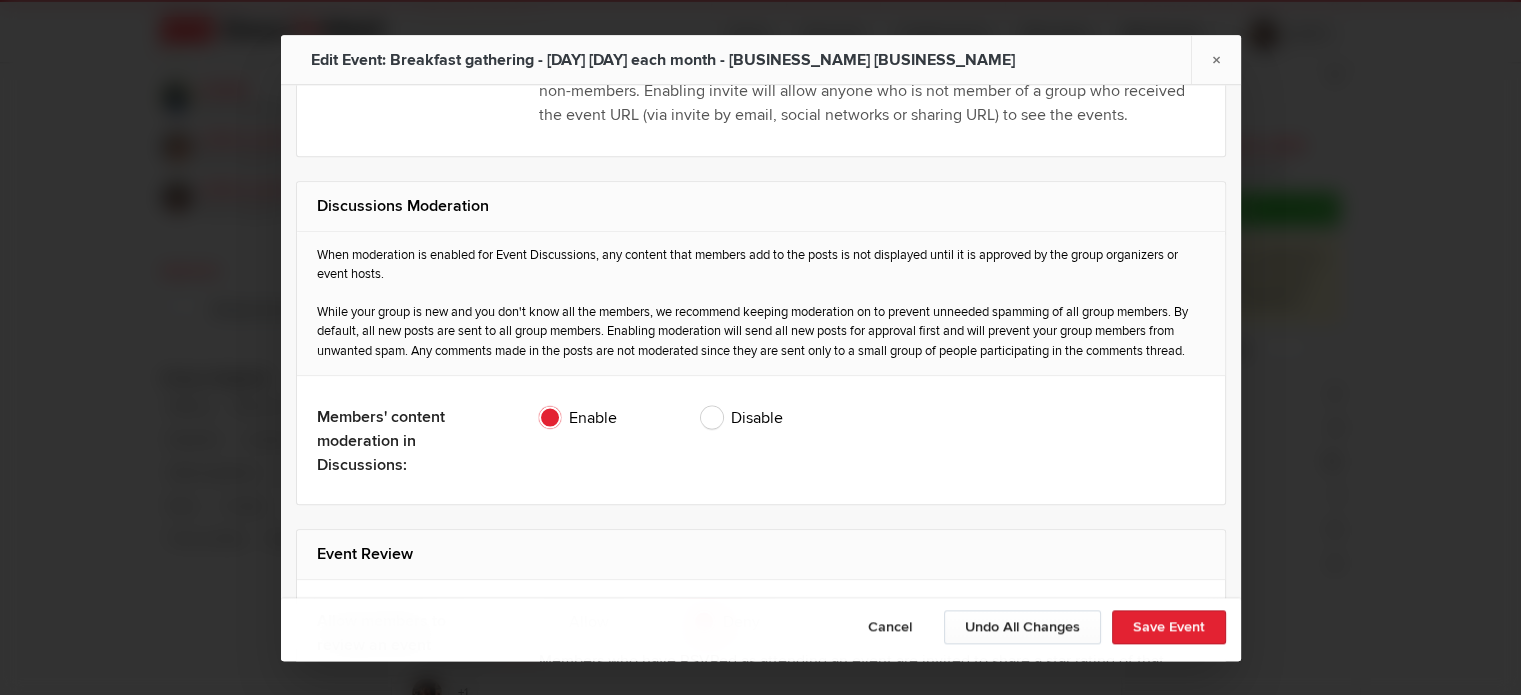 drag, startPoint x: 423, startPoint y: 367, endPoint x: 310, endPoint y: 244, distance: 167.02695 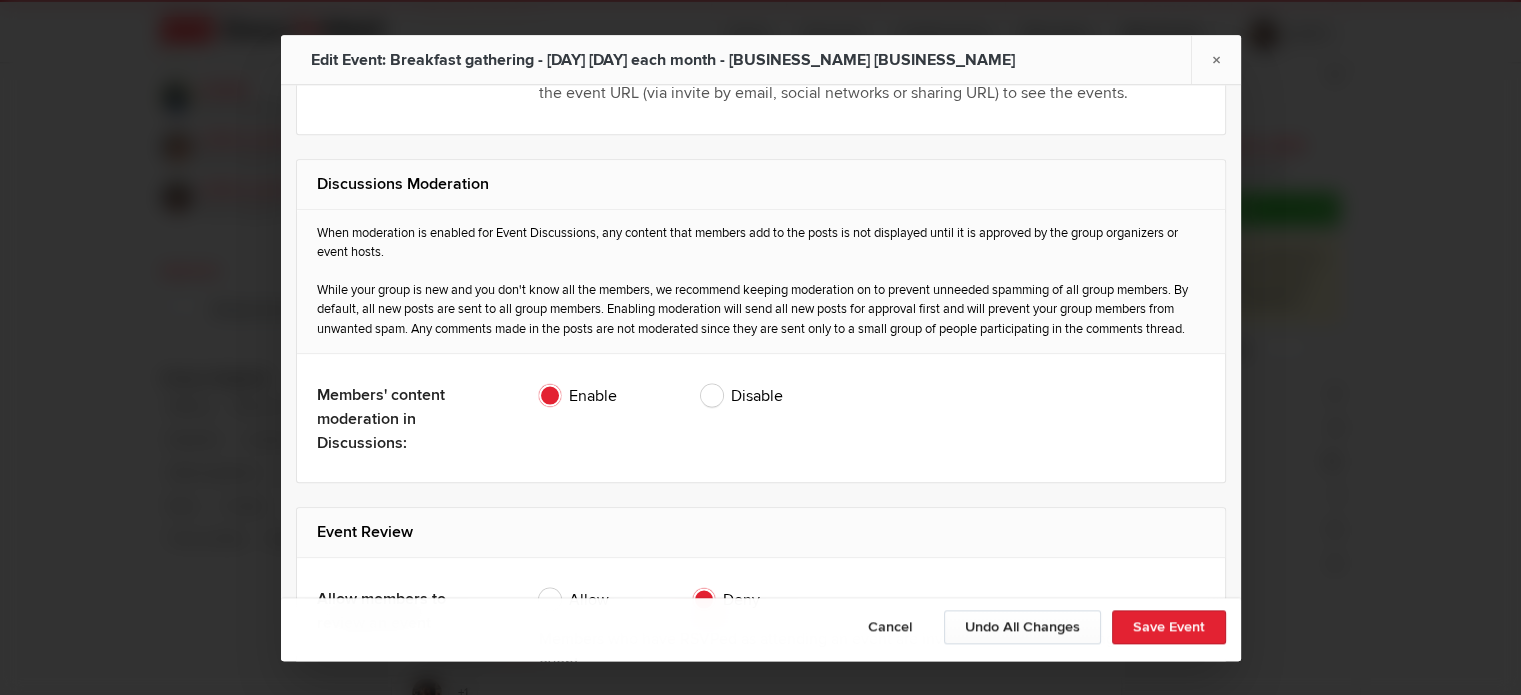 scroll, scrollTop: 3894, scrollLeft: 0, axis: vertical 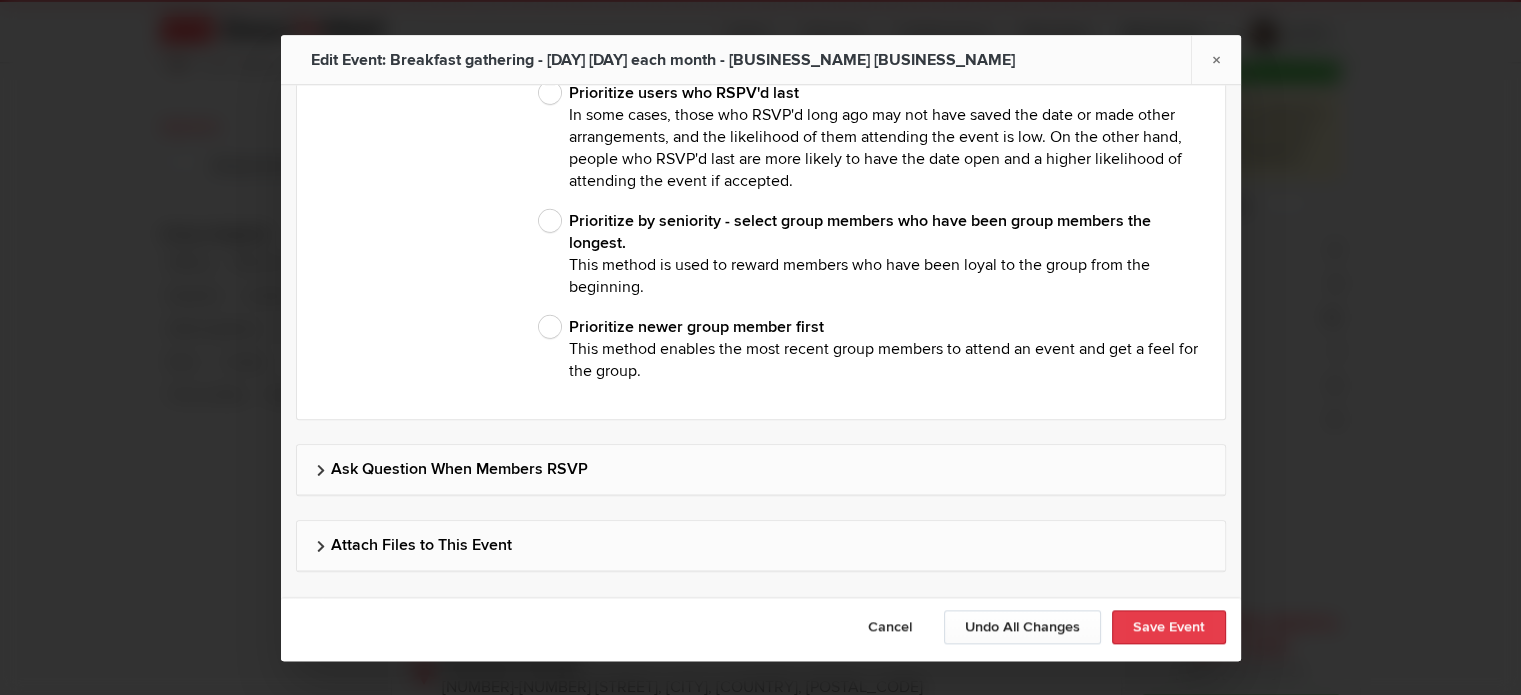 click on "Save Event" 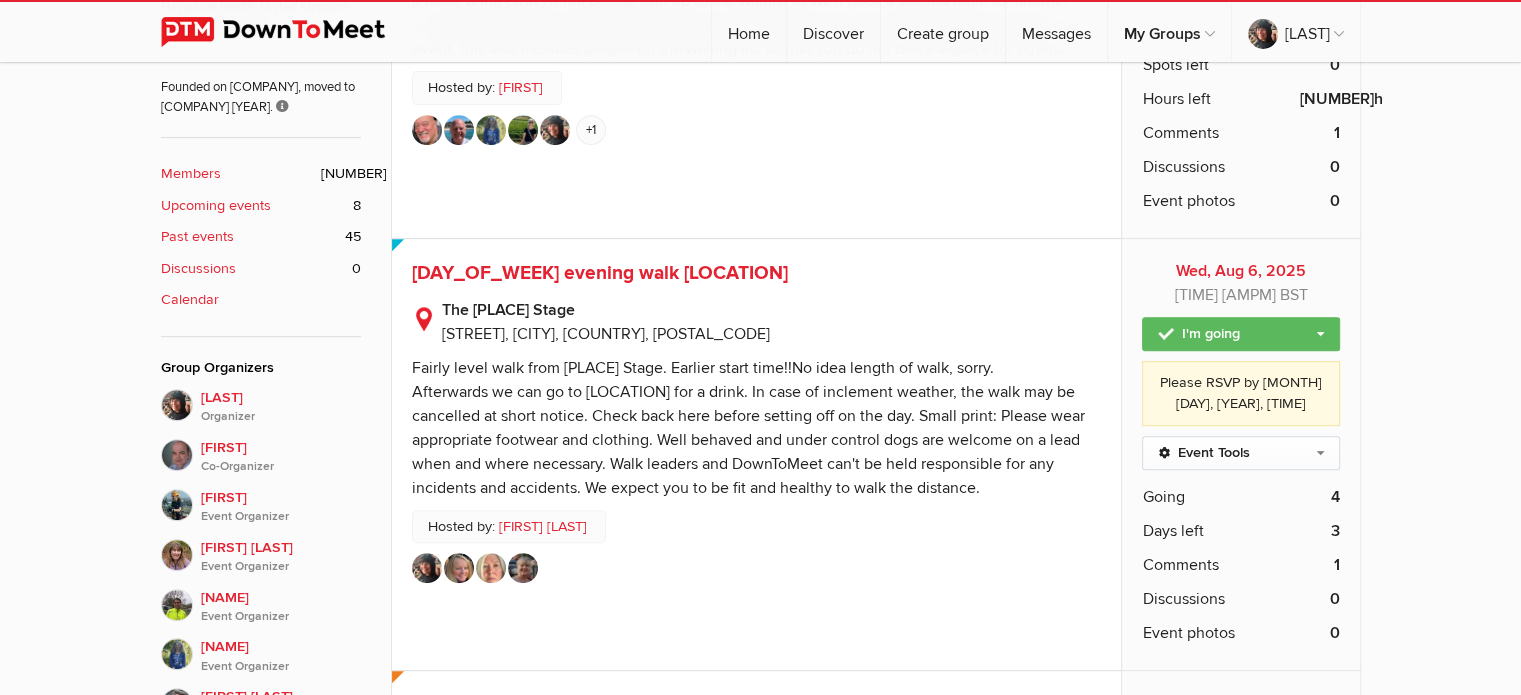 scroll, scrollTop: 847, scrollLeft: 0, axis: vertical 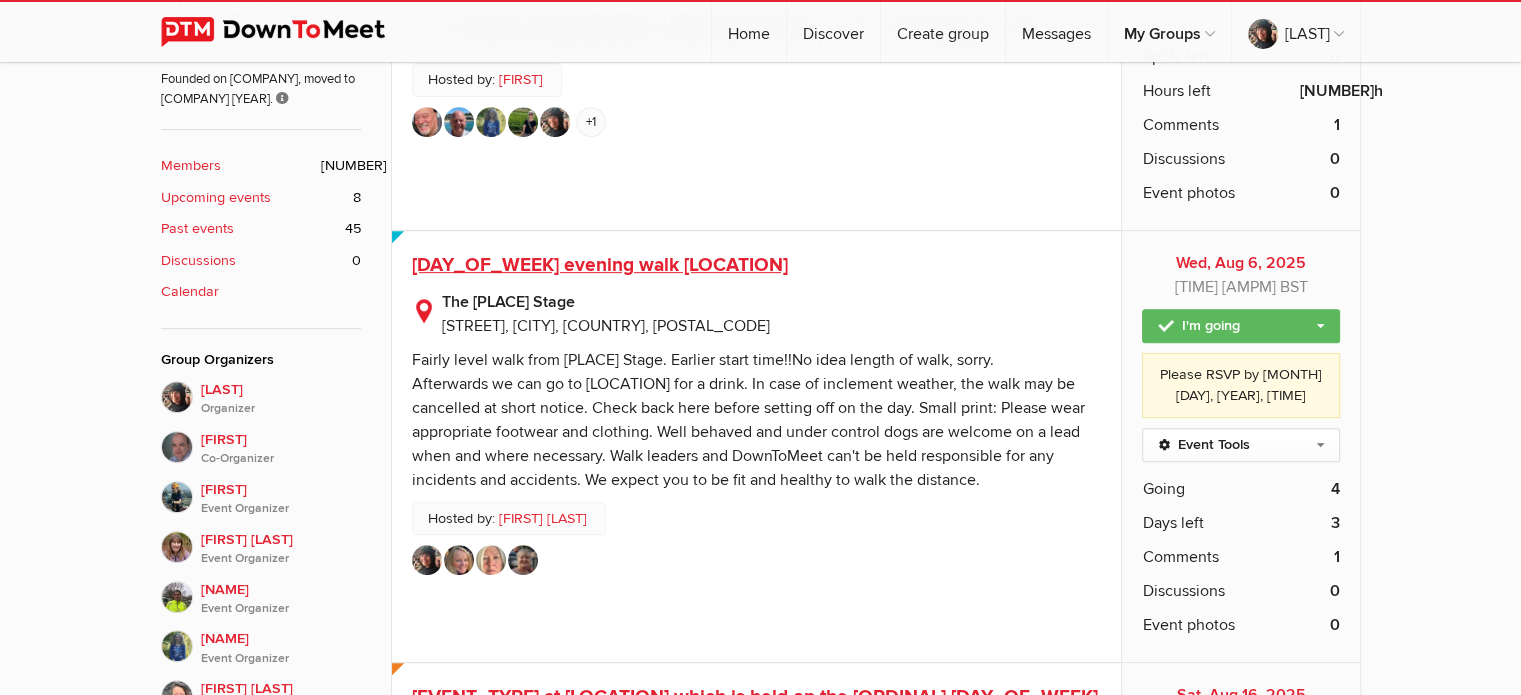 click on "[DAY_OF_WEEK] evening walk [LOCATION]" 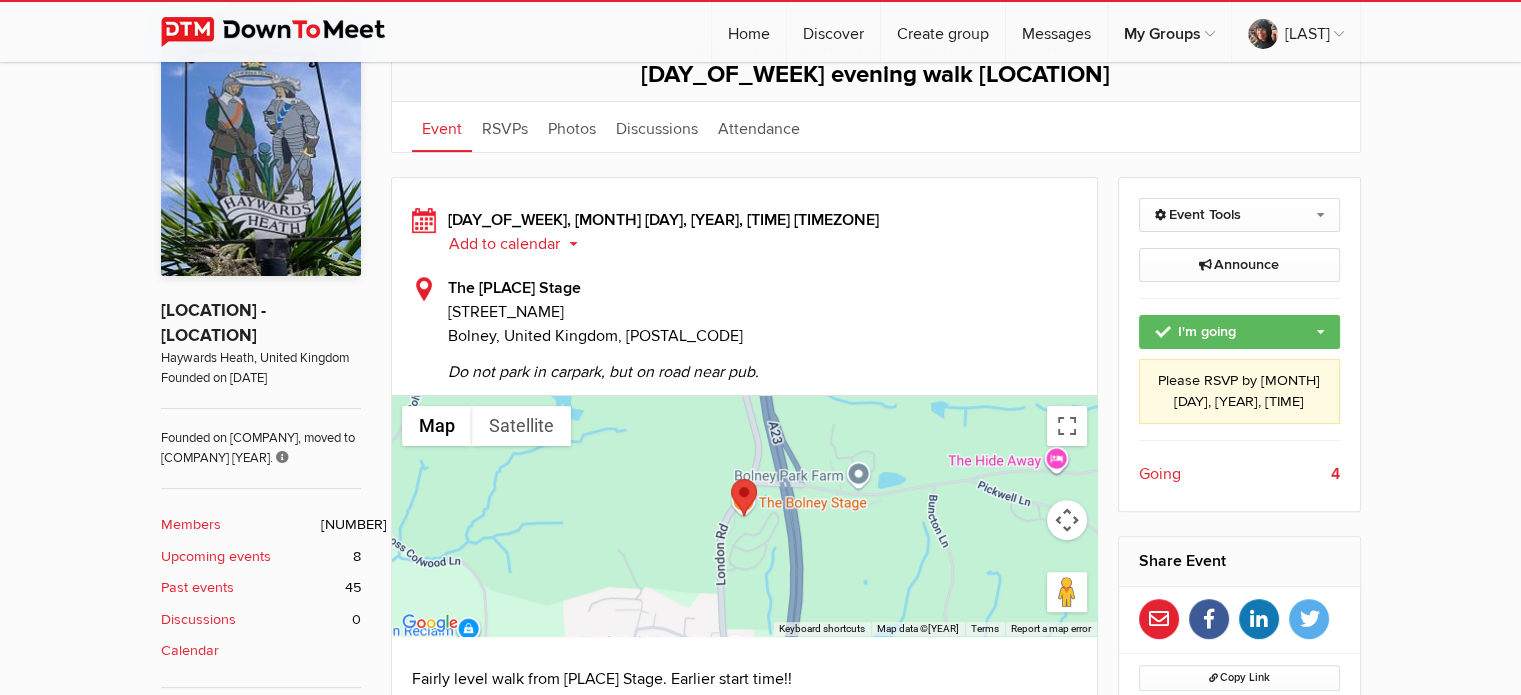 scroll, scrollTop: 499, scrollLeft: 0, axis: vertical 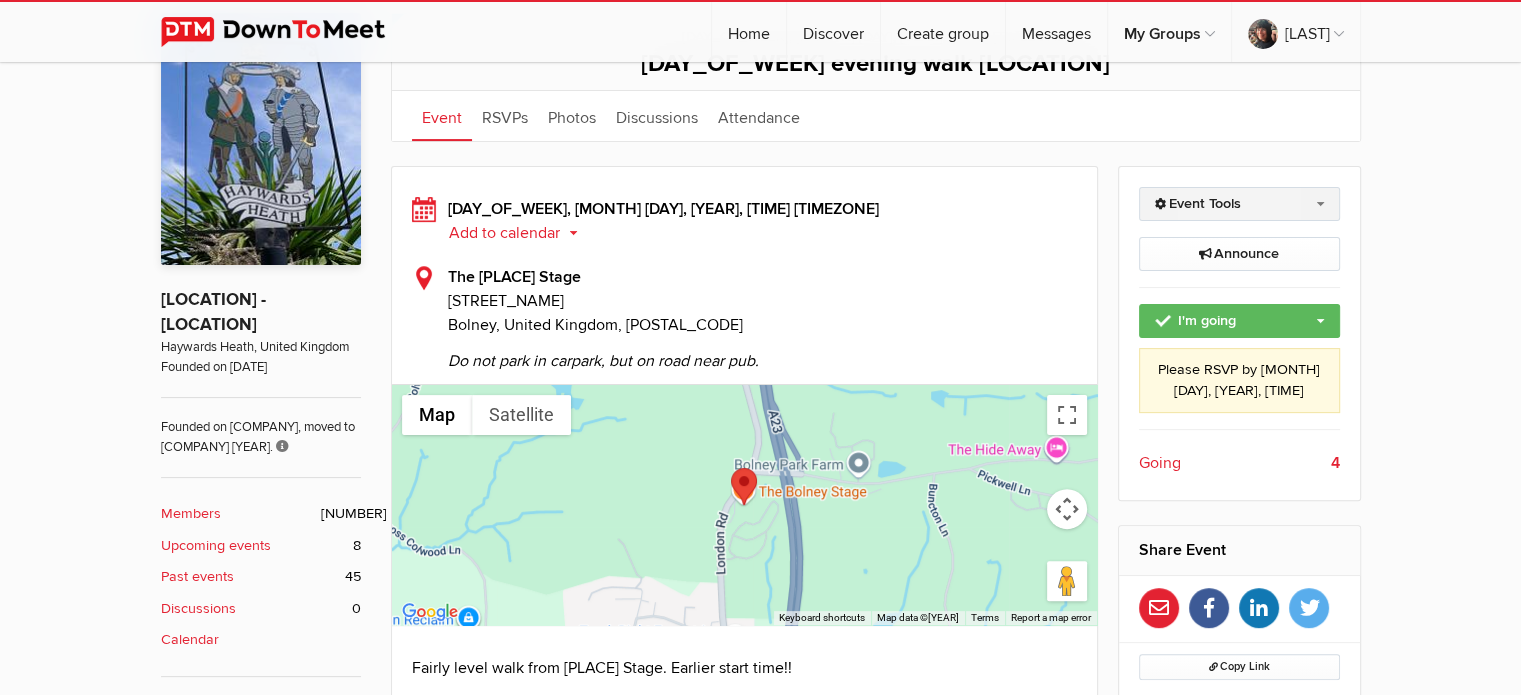 click on "Event Tools" 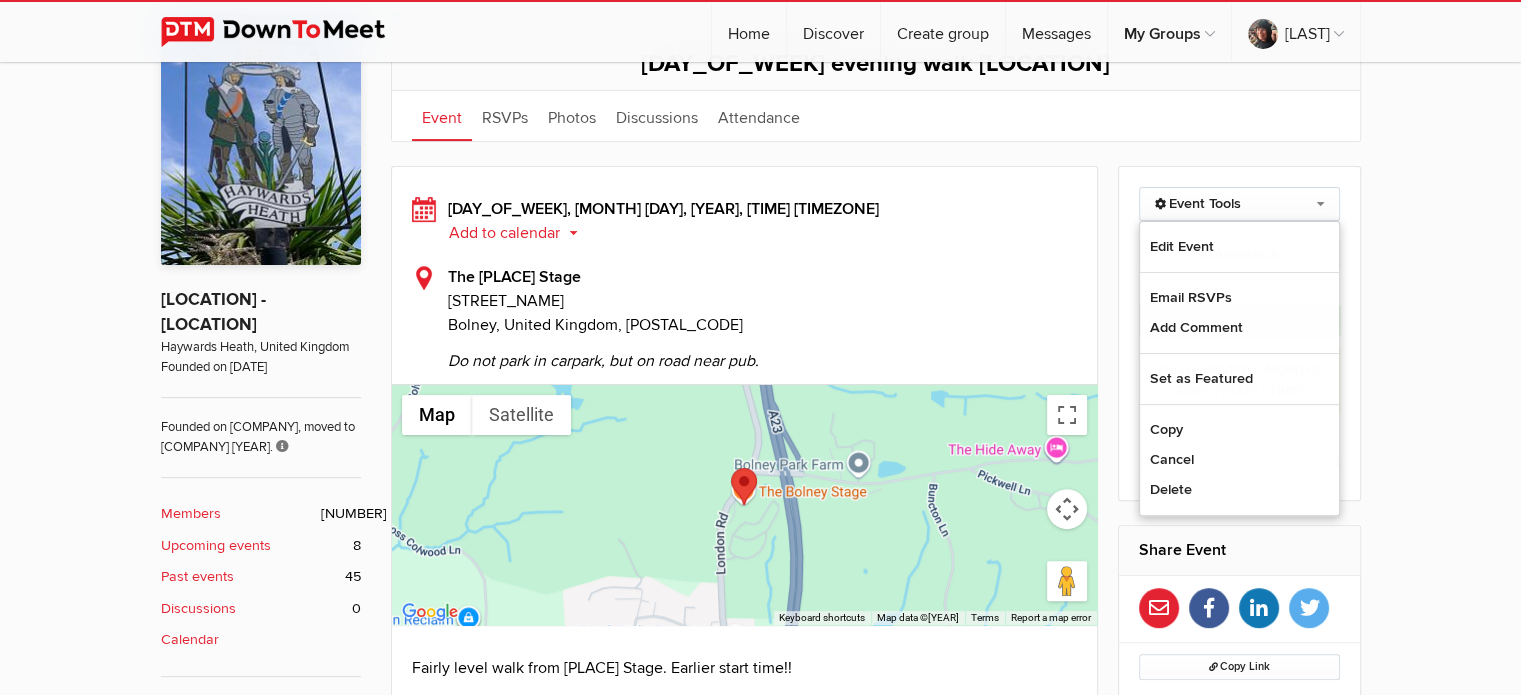 click on "Limited visibility event Event is listed, but non-members won't see details of the event. Only members can see all event details.
[DAY_OF_WEEK], [MONTH] [DAY], [YEAR], [HOUR]:[MINUTE] [PERIOD] [TIMEZONE]
[DAY_OF_WEEK] evening walk [CITY]
Event
RSVPs
Photos
Discussions
Reviews
Attendance
Event
RSVPs
Photos
More
Discussions Reviews Attendance" 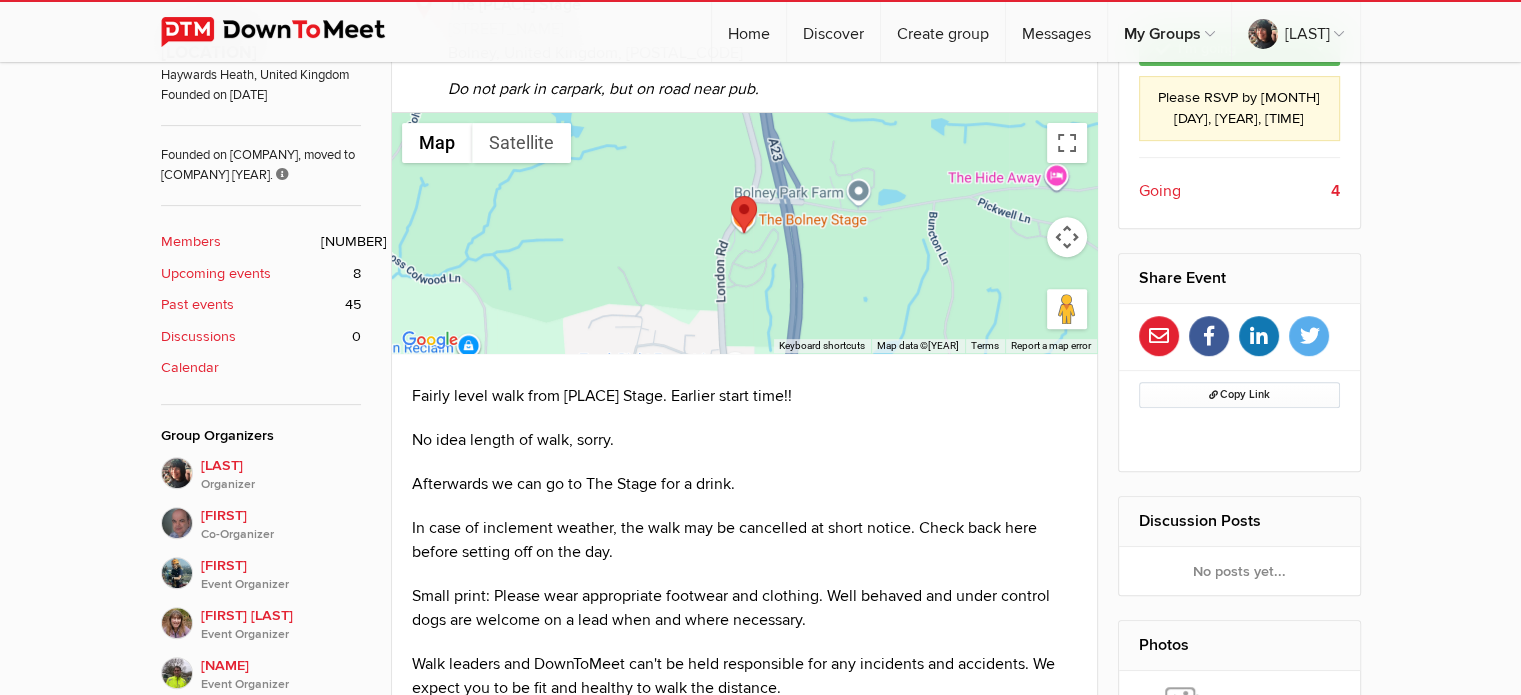 scroll, scrollTop: 772, scrollLeft: 0, axis: vertical 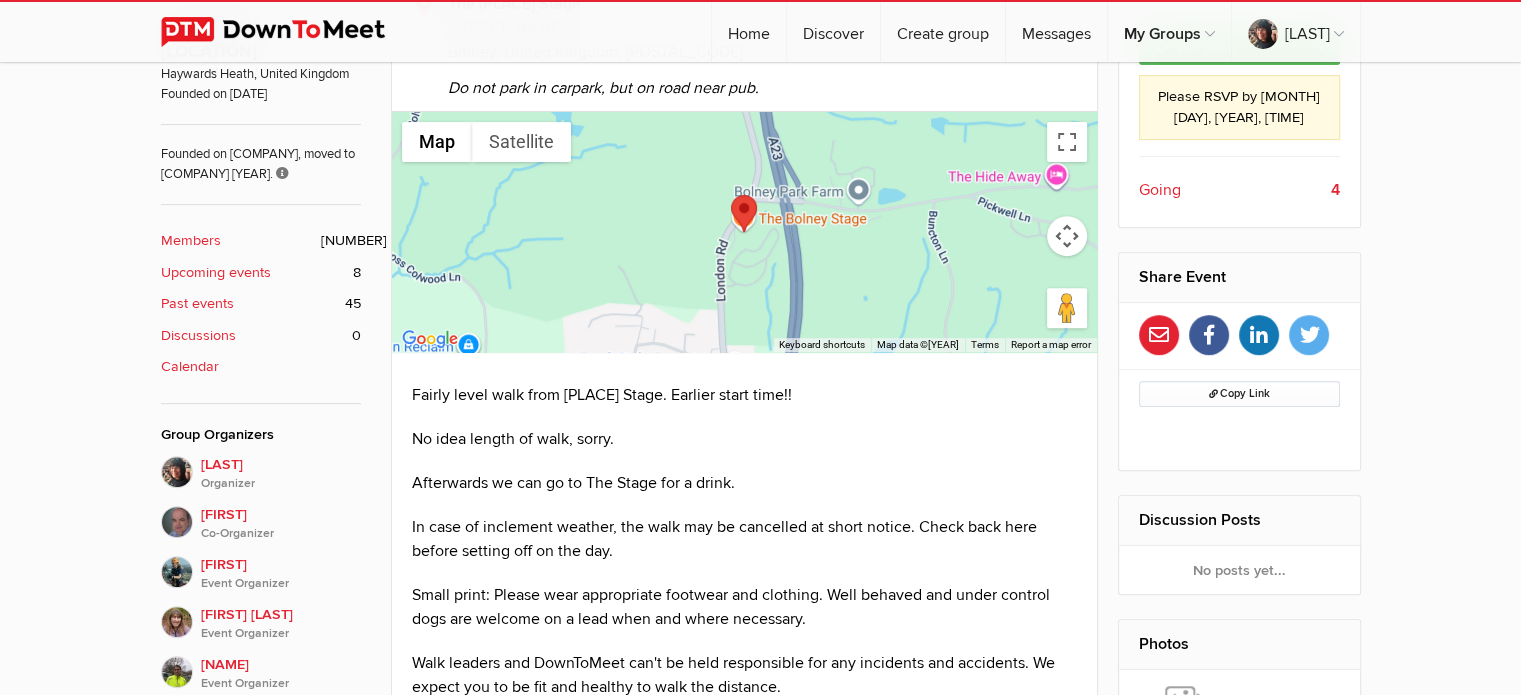 click on "Upcoming events" 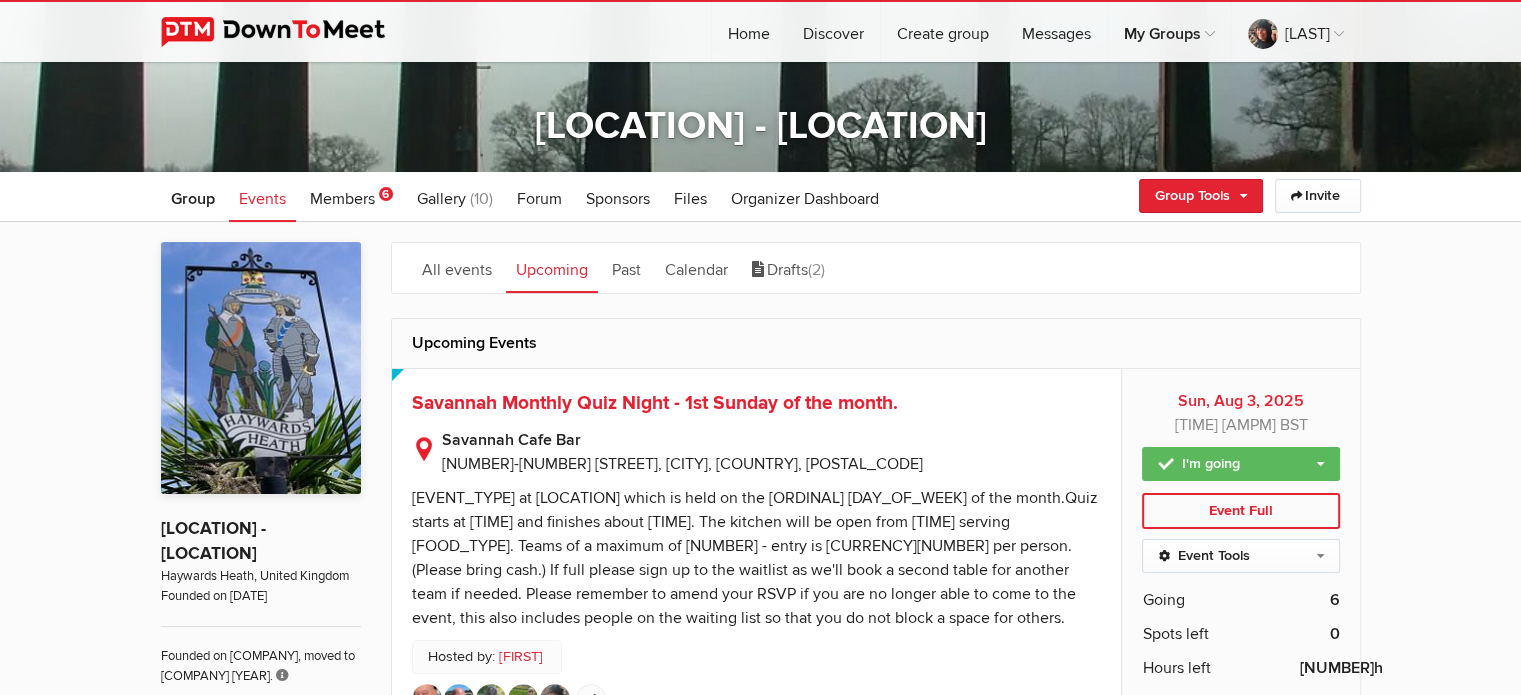 scroll, scrollTop: 0, scrollLeft: 0, axis: both 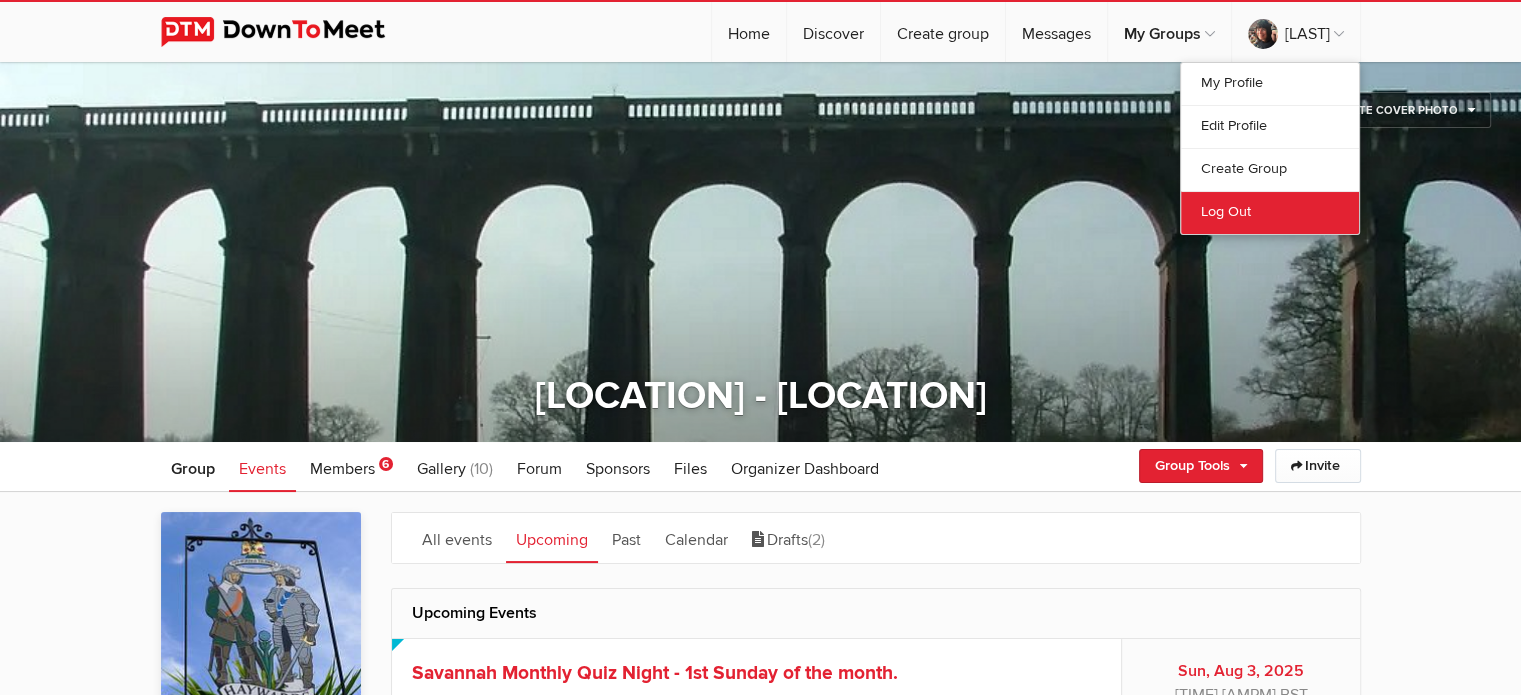 click on "Log Out" 